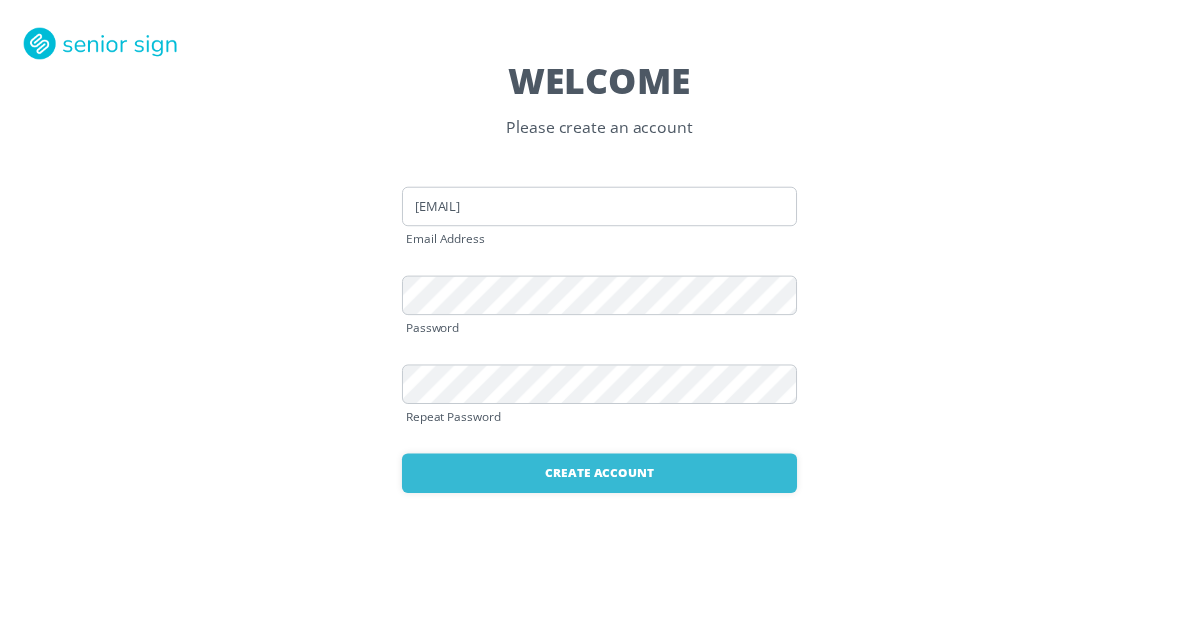 scroll, scrollTop: 0, scrollLeft: 0, axis: both 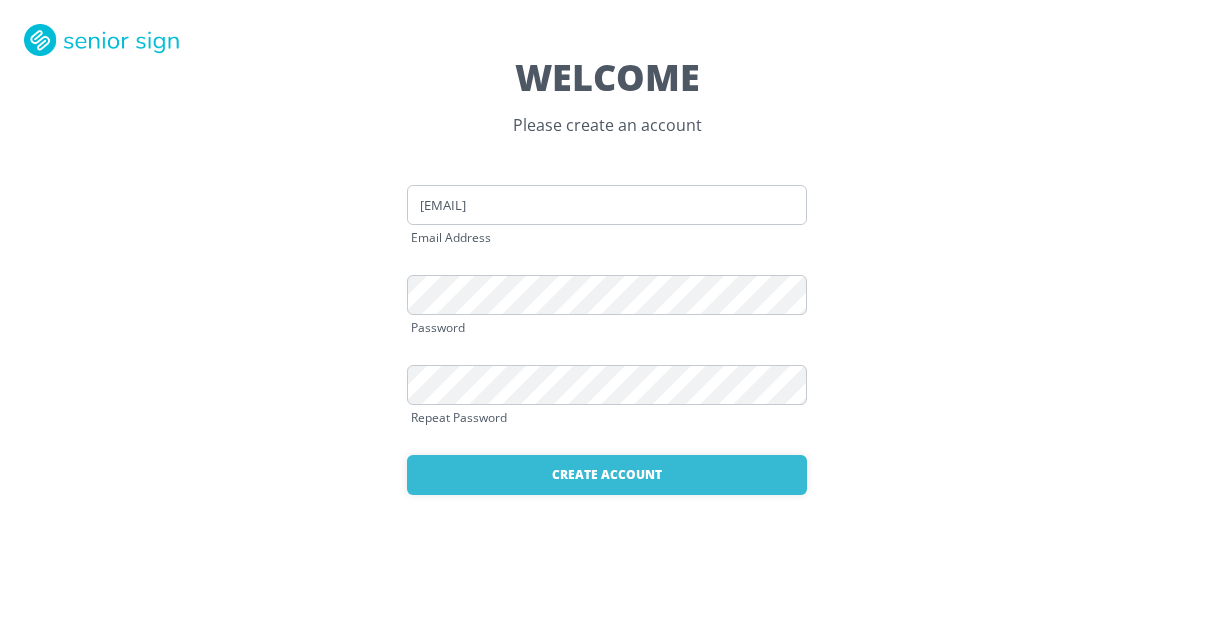 click on "Password" at bounding box center [607, 328] 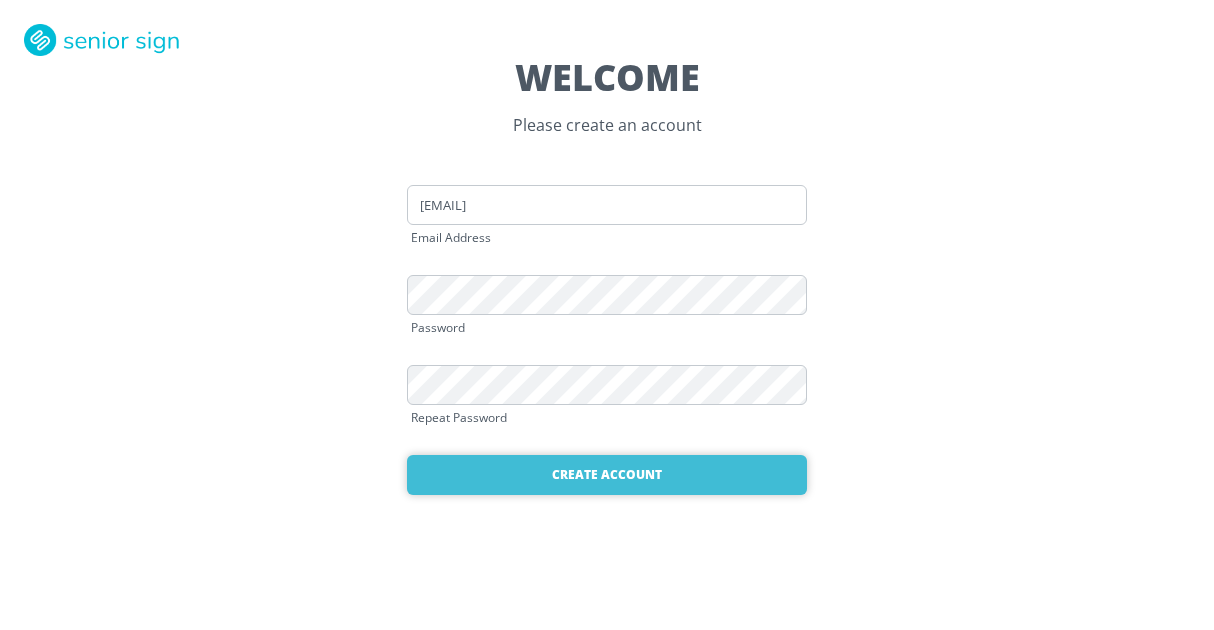 click on "Create Account" at bounding box center (607, 475) 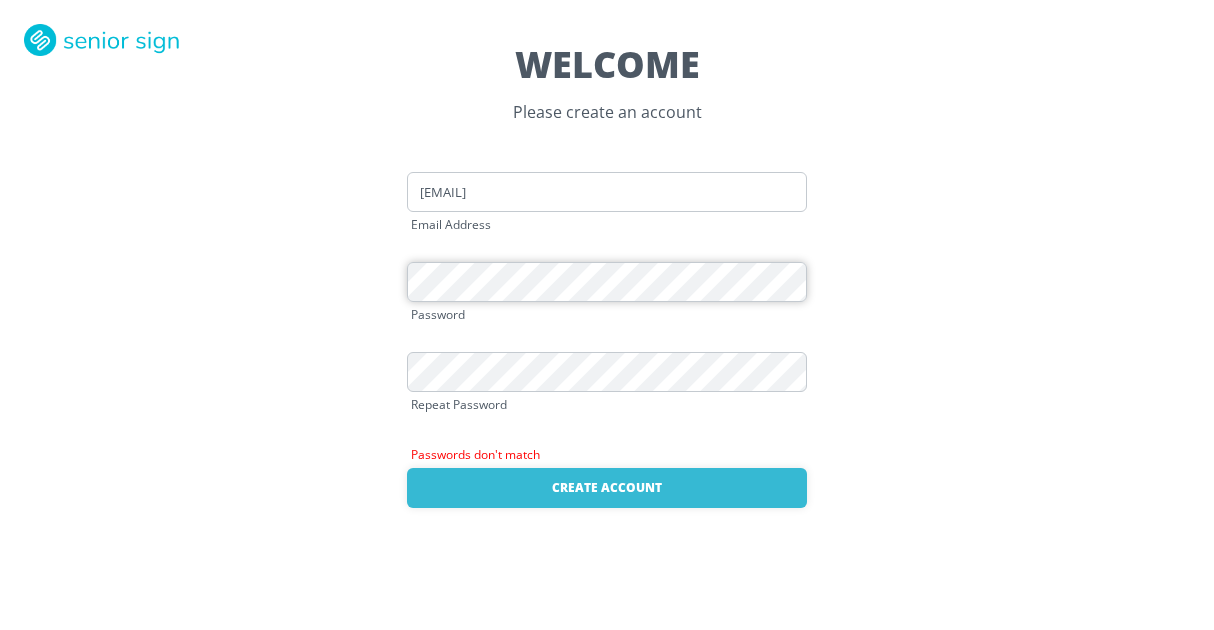 click on "WELCOME Please create an account jmathias318@gmail.com Email Address Password Repeat Password Passwords don't match Create Account Already have an account?  Login here" at bounding box center (607, 315) 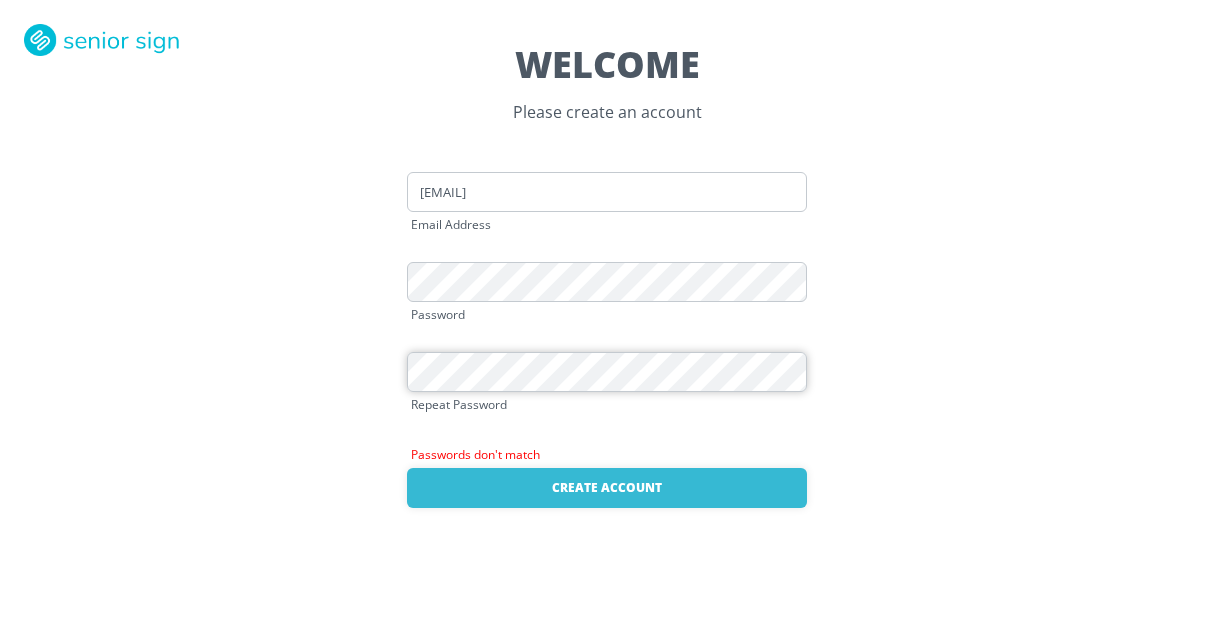 click on "WELCOME Please create an account jmathias318@gmail.com Email Address Password Repeat Password Passwords don't match Create Account Already have an account?  Login here" at bounding box center [607, 315] 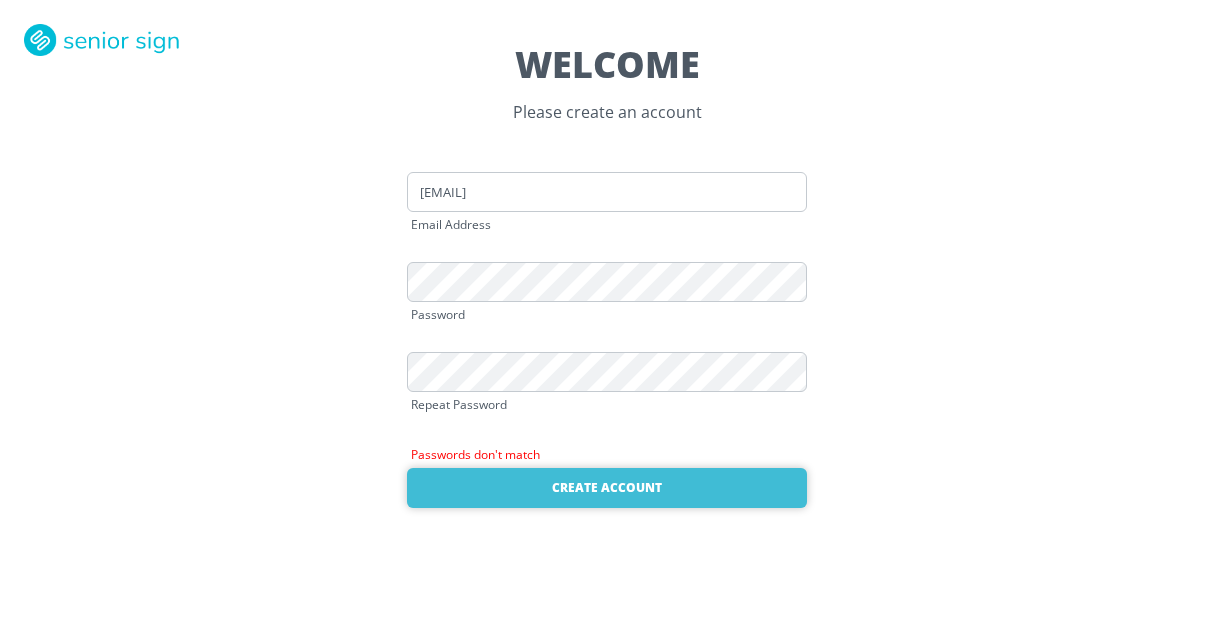 click on "Create Account" at bounding box center (607, 488) 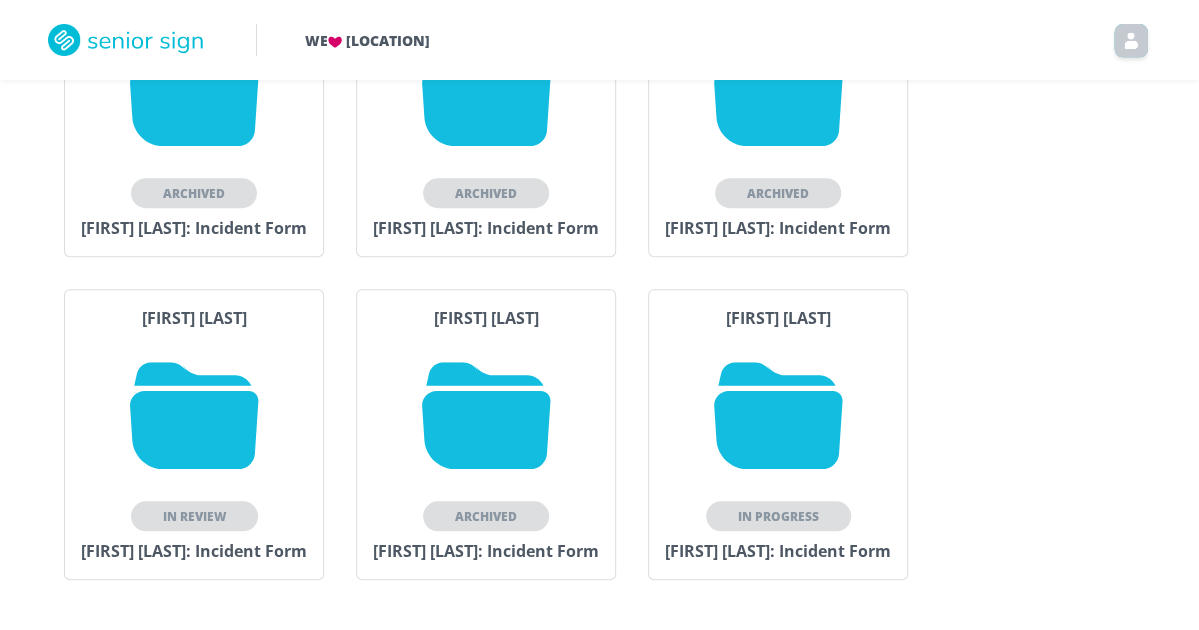 scroll, scrollTop: 536, scrollLeft: 0, axis: vertical 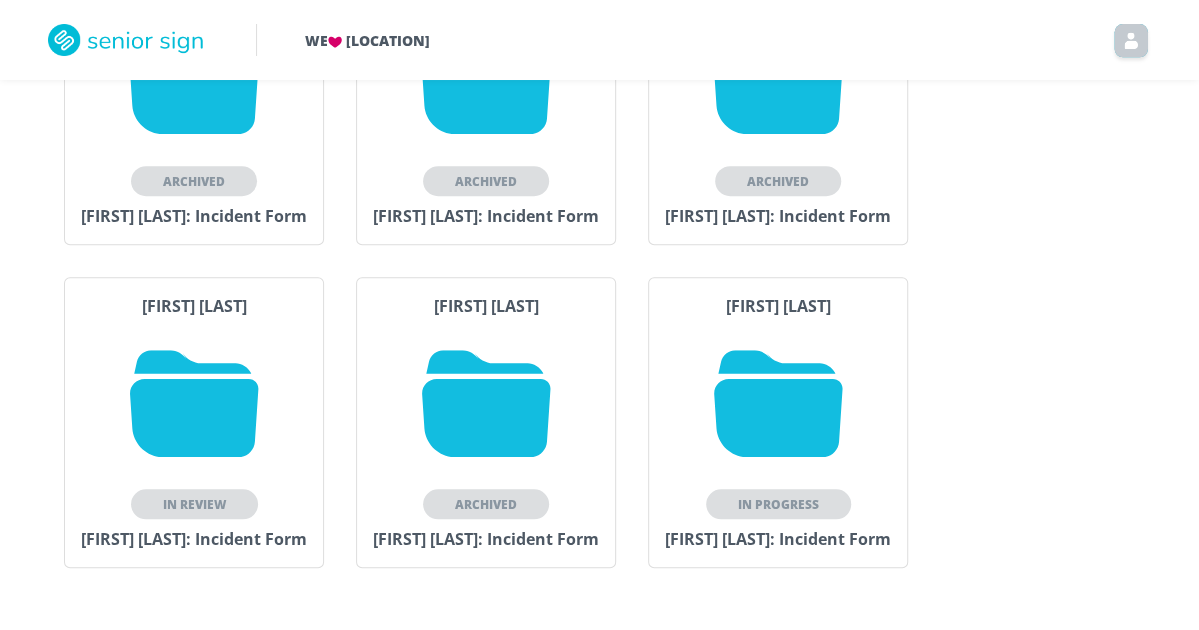 click at bounding box center [778, 403] 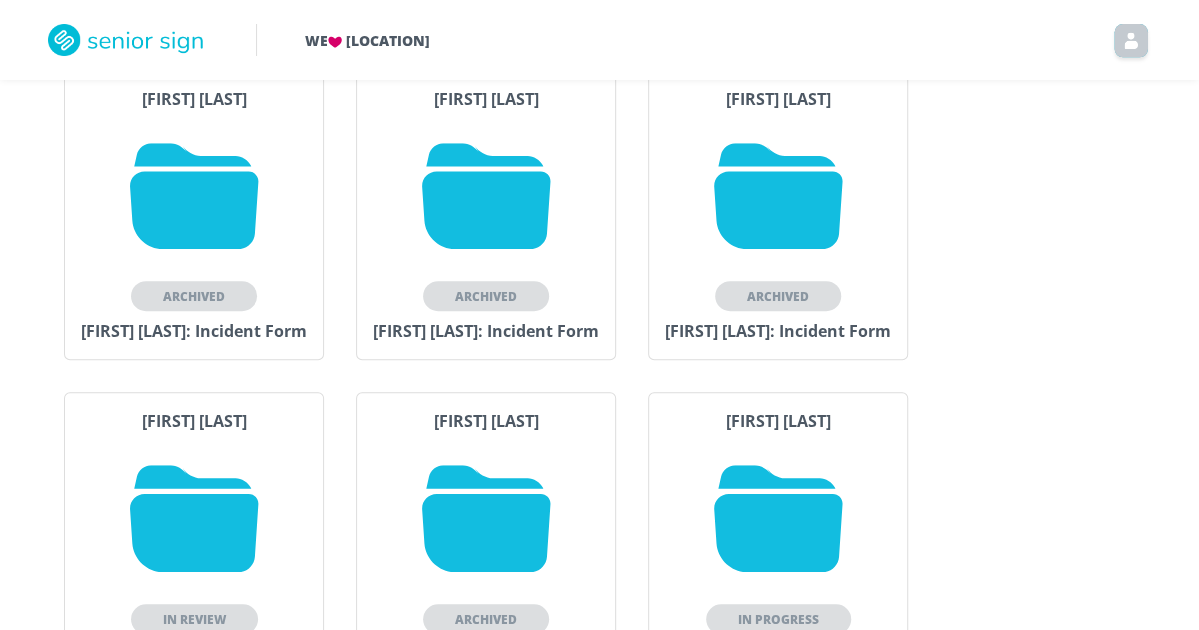scroll, scrollTop: 536, scrollLeft: 0, axis: vertical 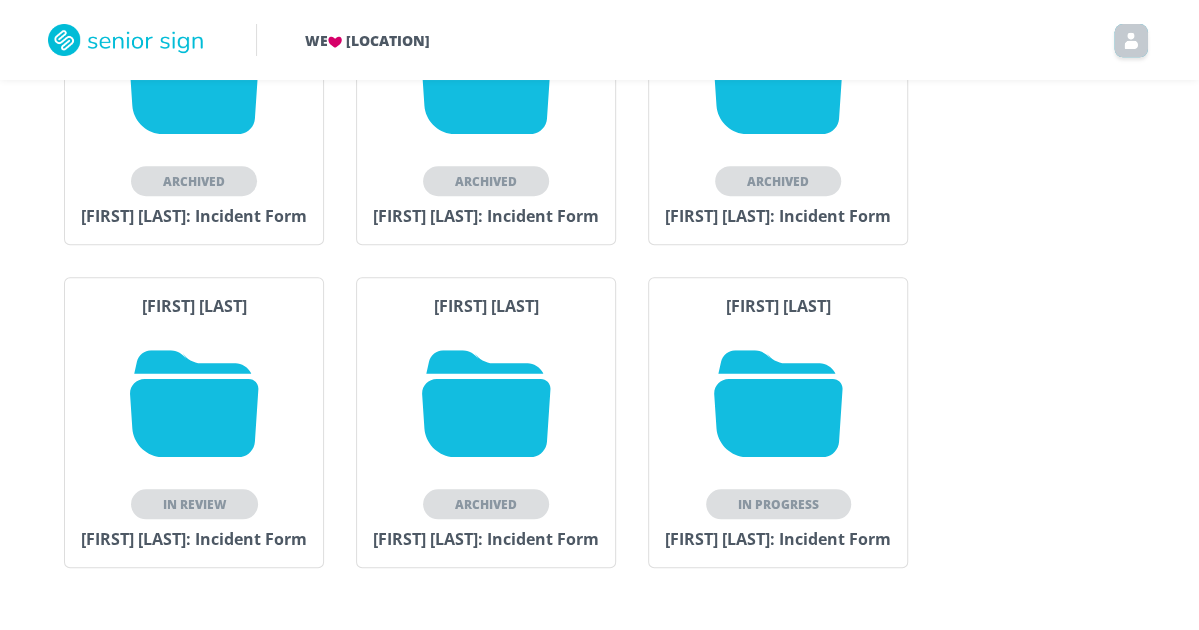click at bounding box center [486, 403] 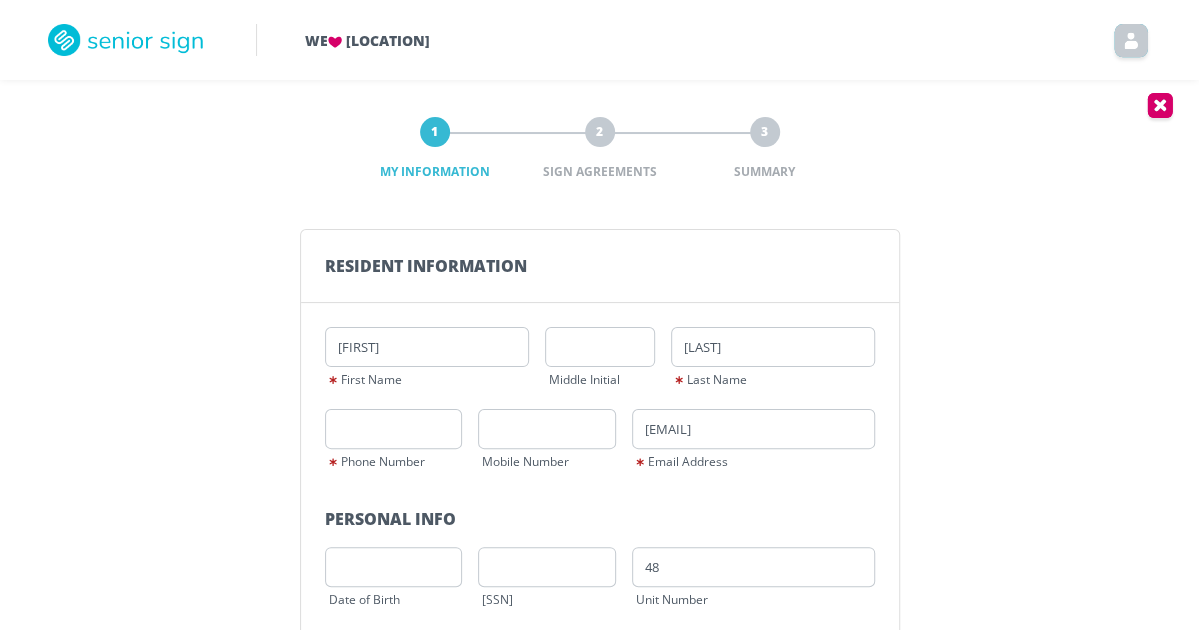 scroll, scrollTop: 0, scrollLeft: 0, axis: both 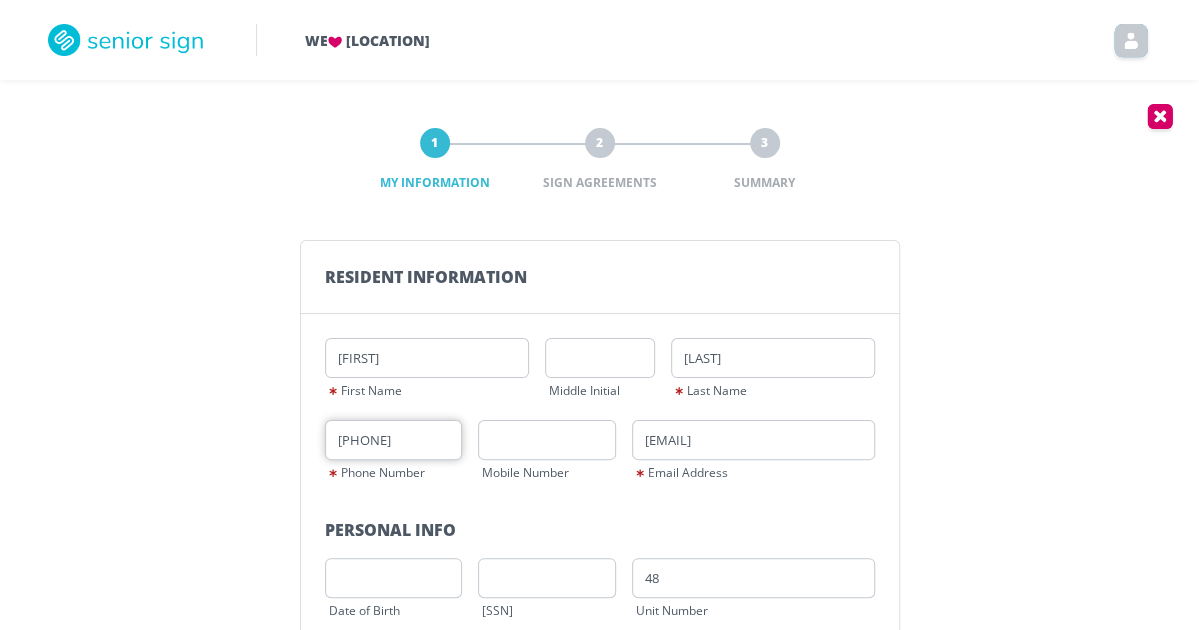 click on "[PHONE]" at bounding box center [394, 440] 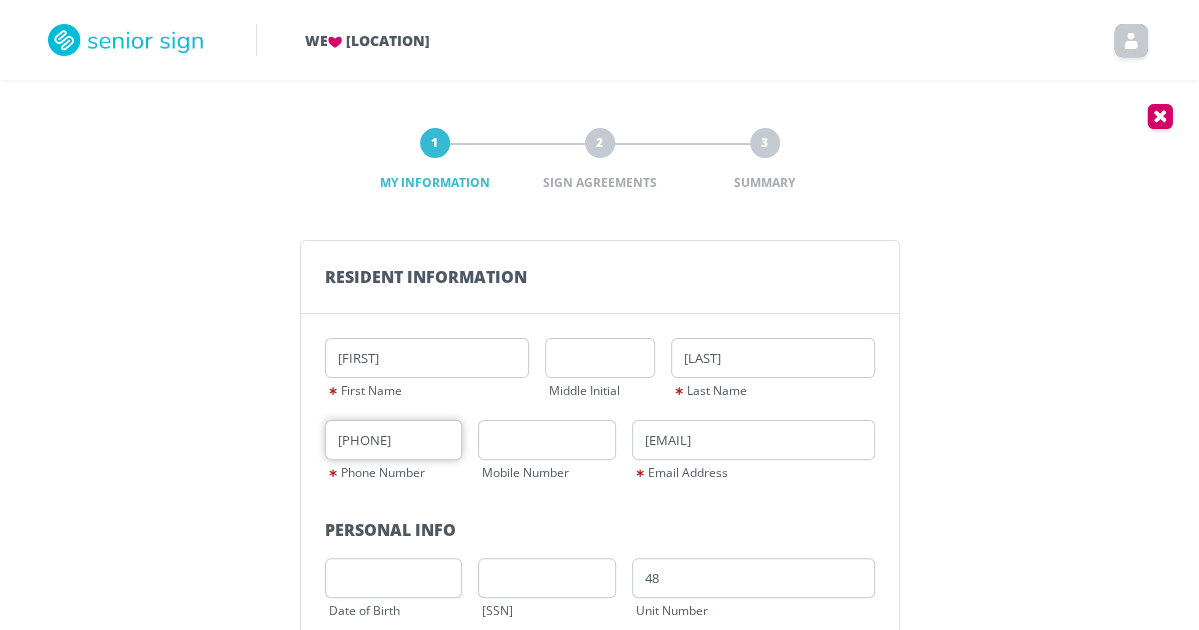 type on "[PHONE]" 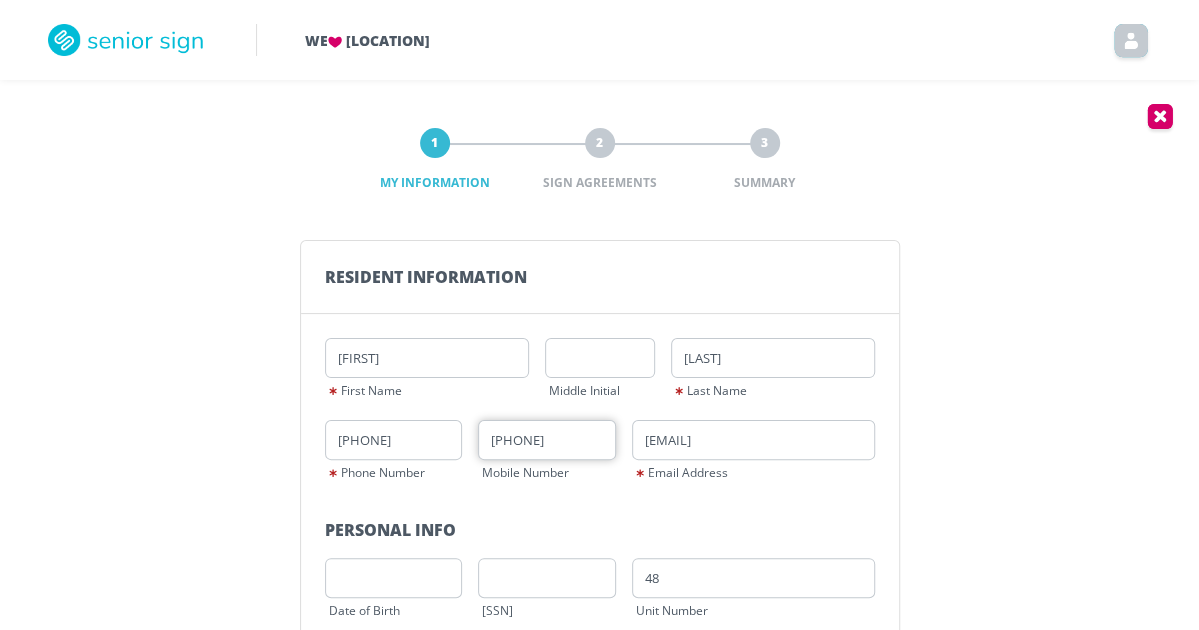 click on "[PHONE]" at bounding box center [547, 440] 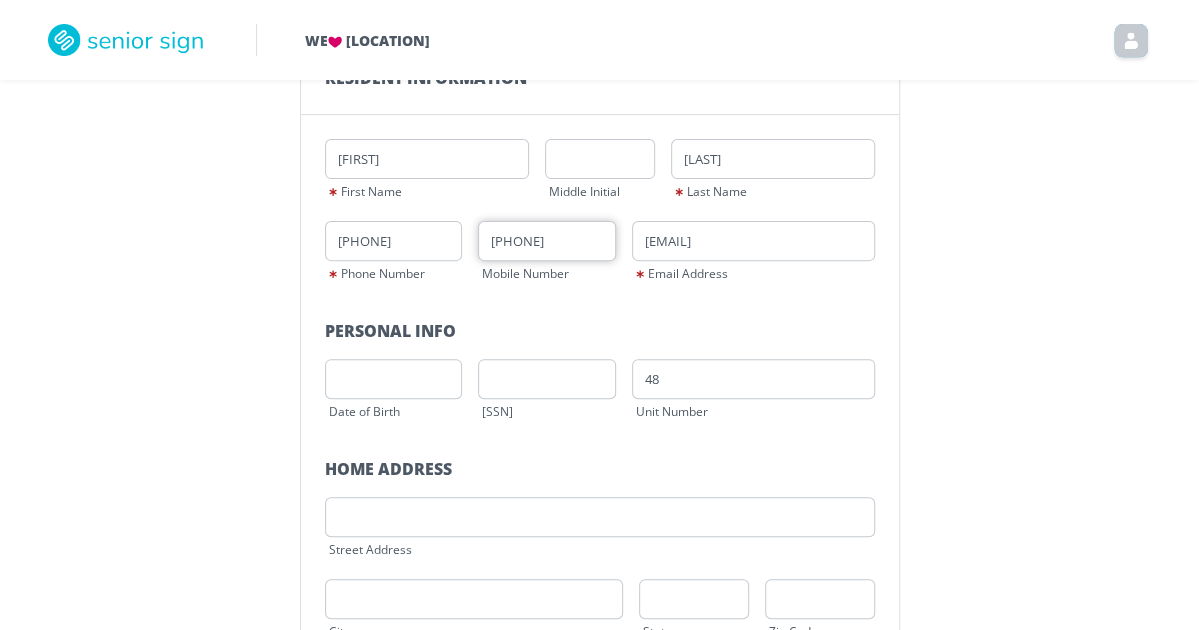 scroll, scrollTop: 200, scrollLeft: 0, axis: vertical 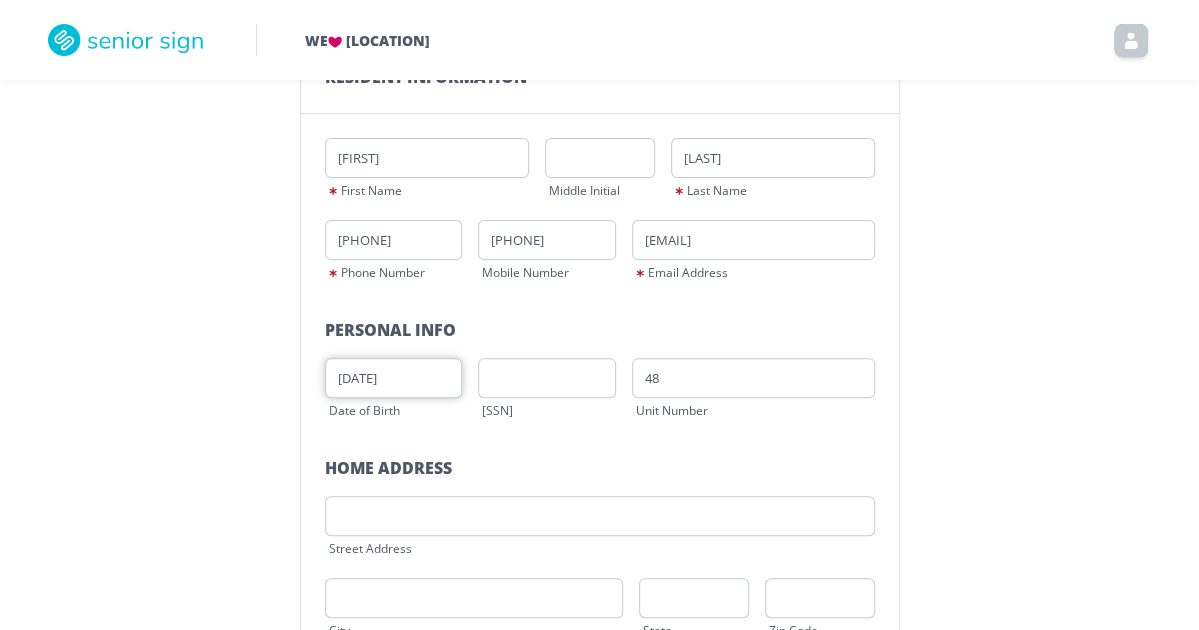 click on "[DATE]" at bounding box center [394, 378] 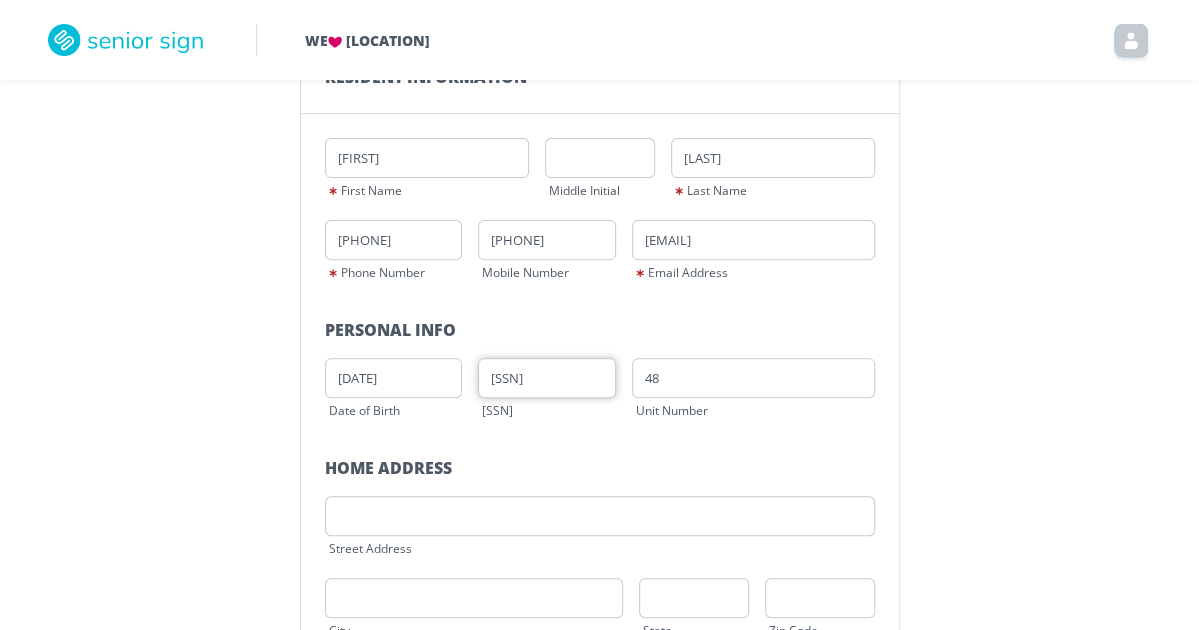 click on "[SSN]" at bounding box center [547, 378] 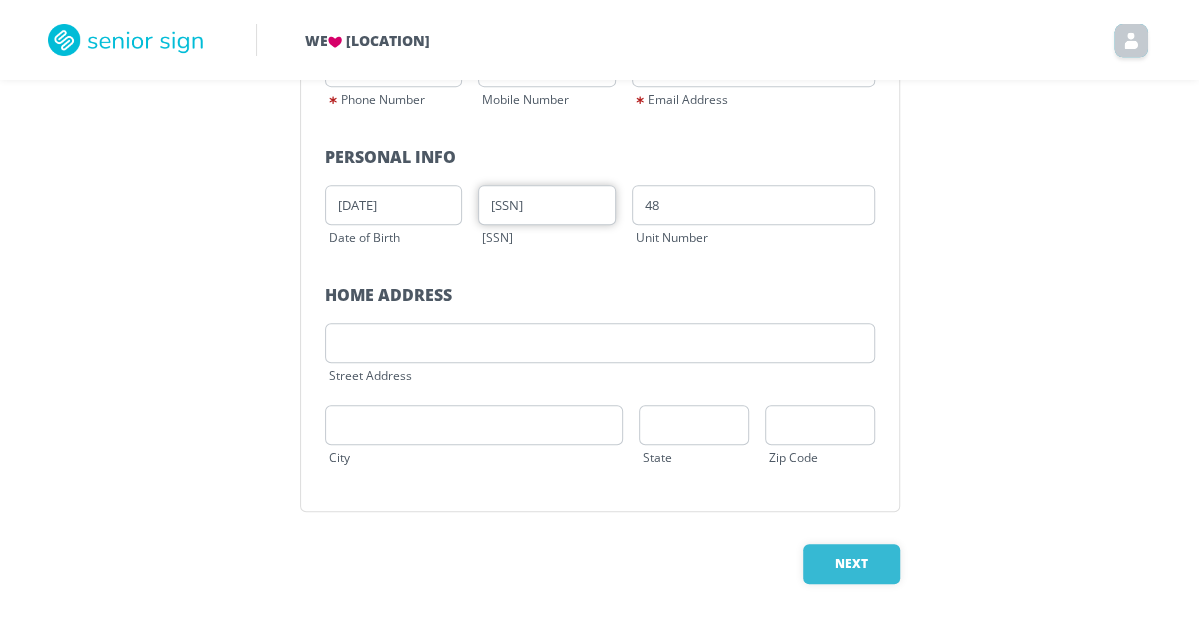 scroll, scrollTop: 374, scrollLeft: 0, axis: vertical 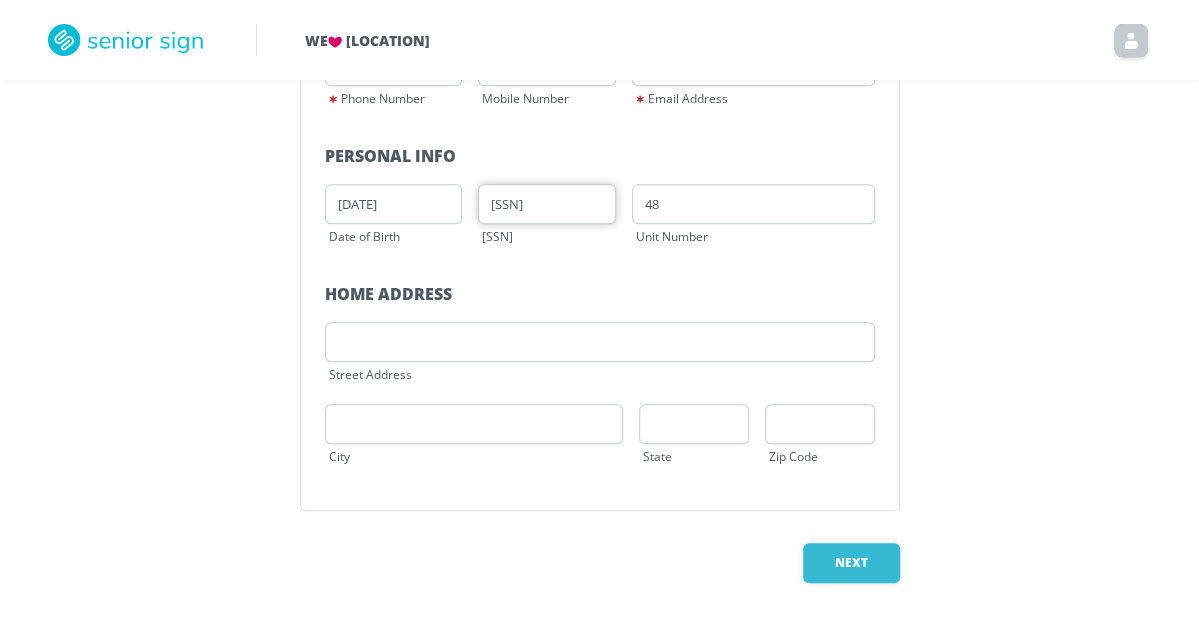 type on "[SSN]" 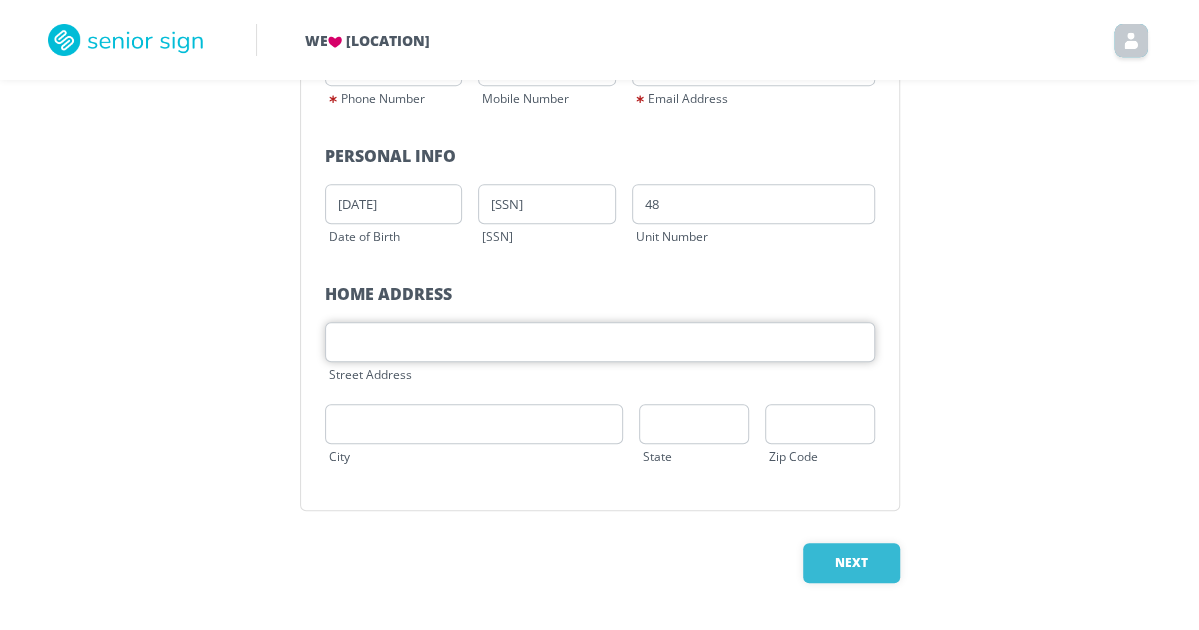 click at bounding box center (600, 342) 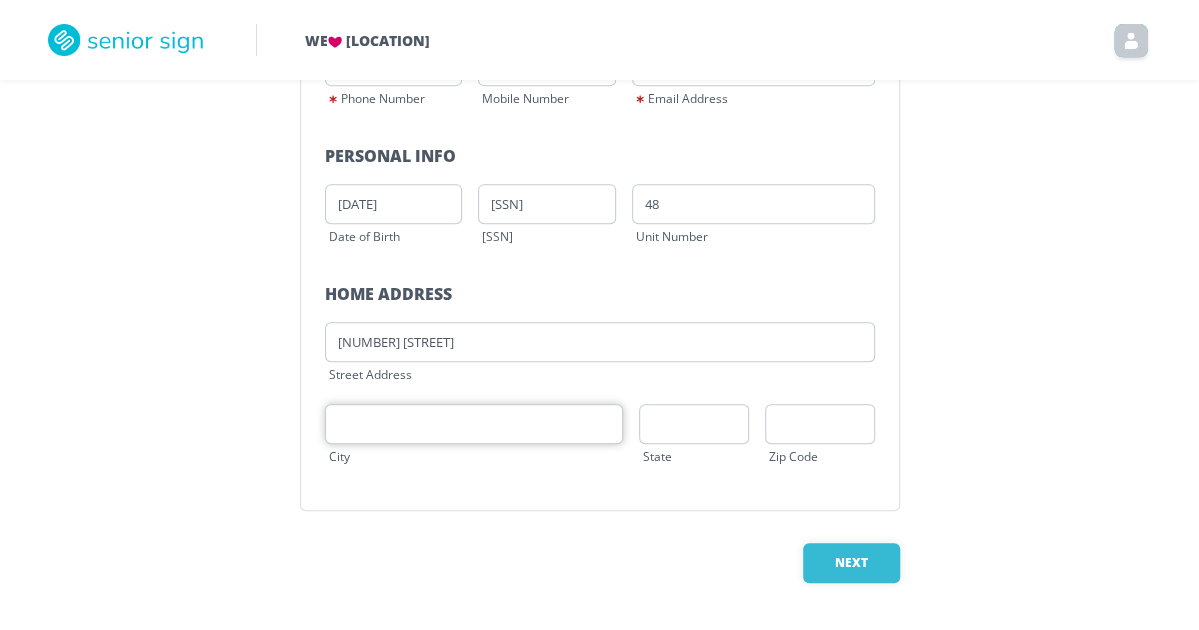 click at bounding box center [474, 424] 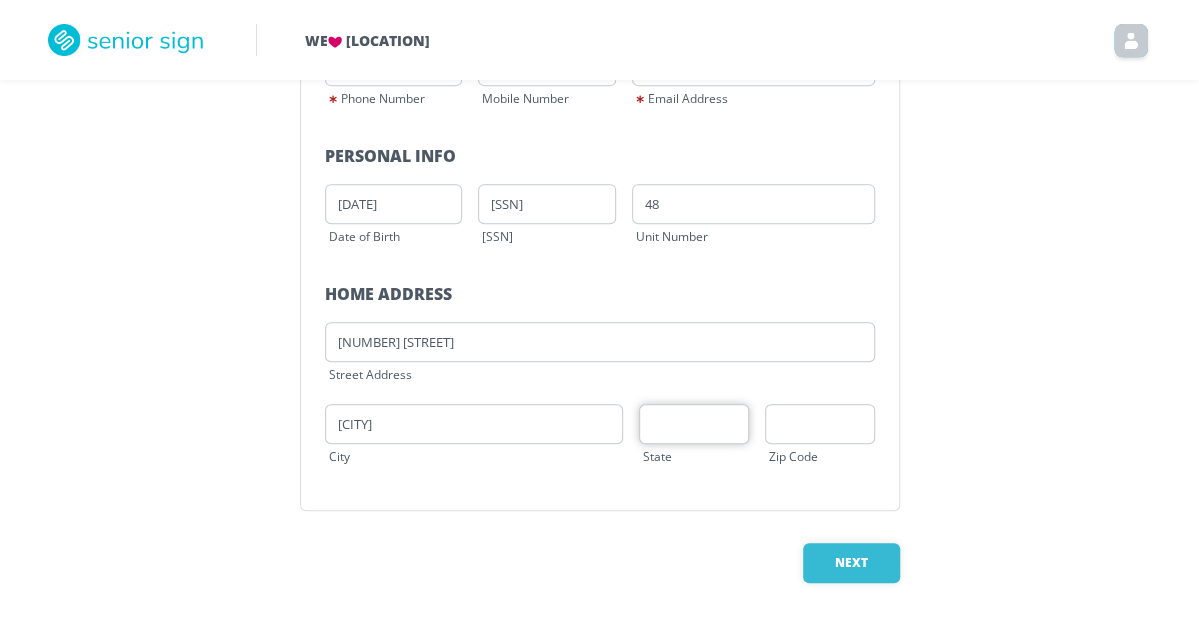 click at bounding box center (694, 424) 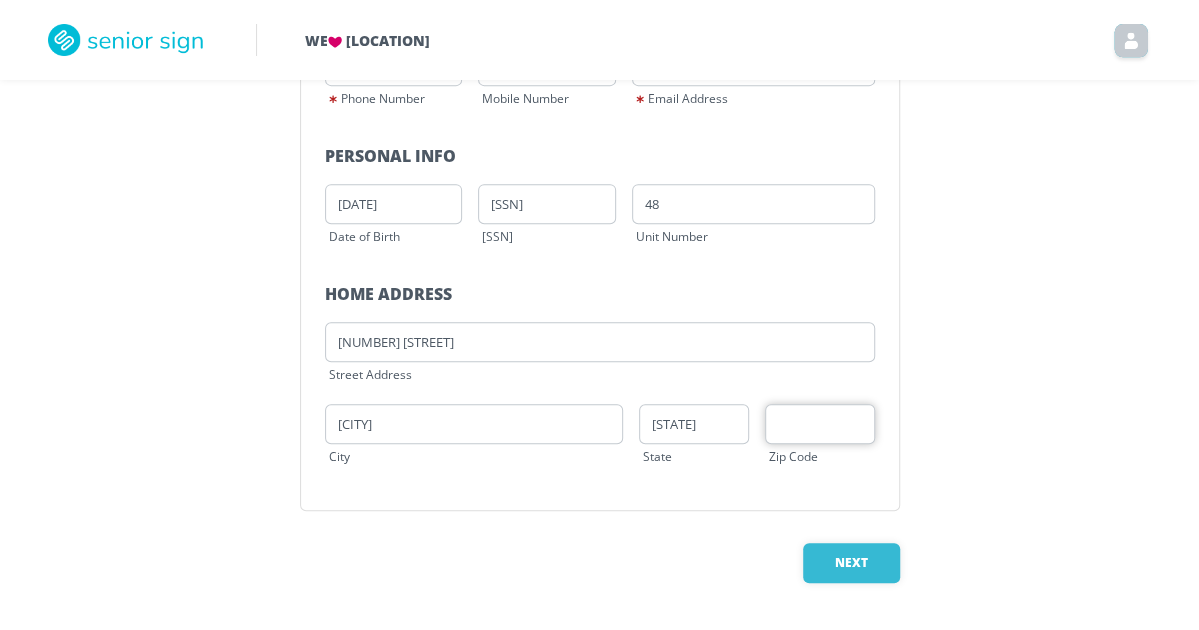 click at bounding box center [820, 424] 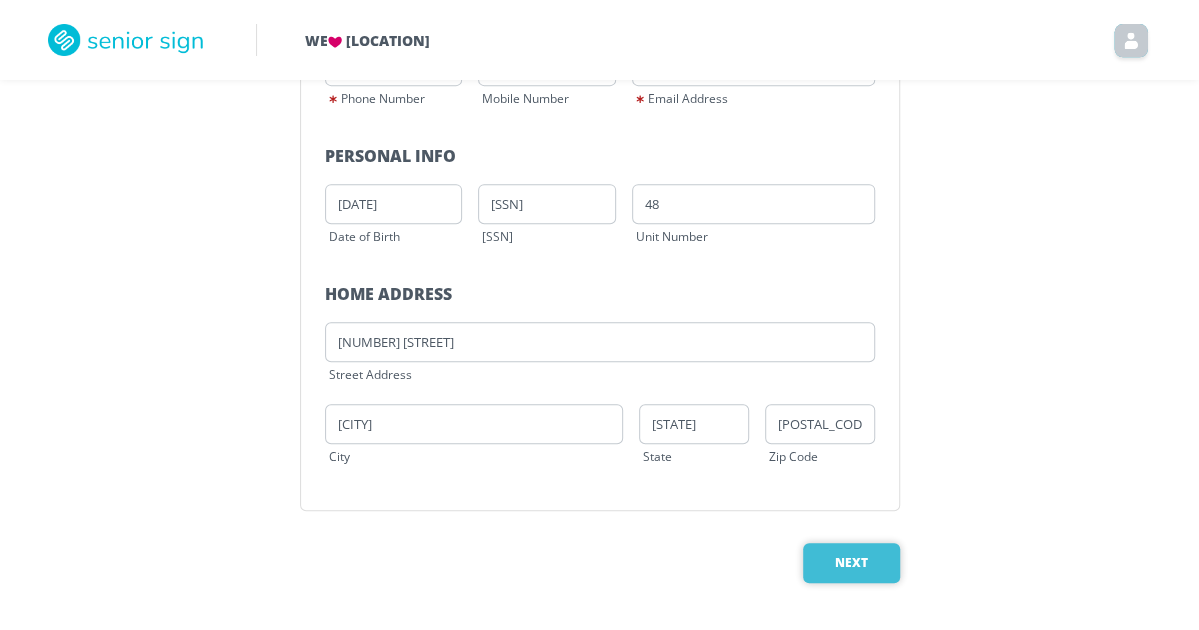 click on "Next" at bounding box center (851, 563) 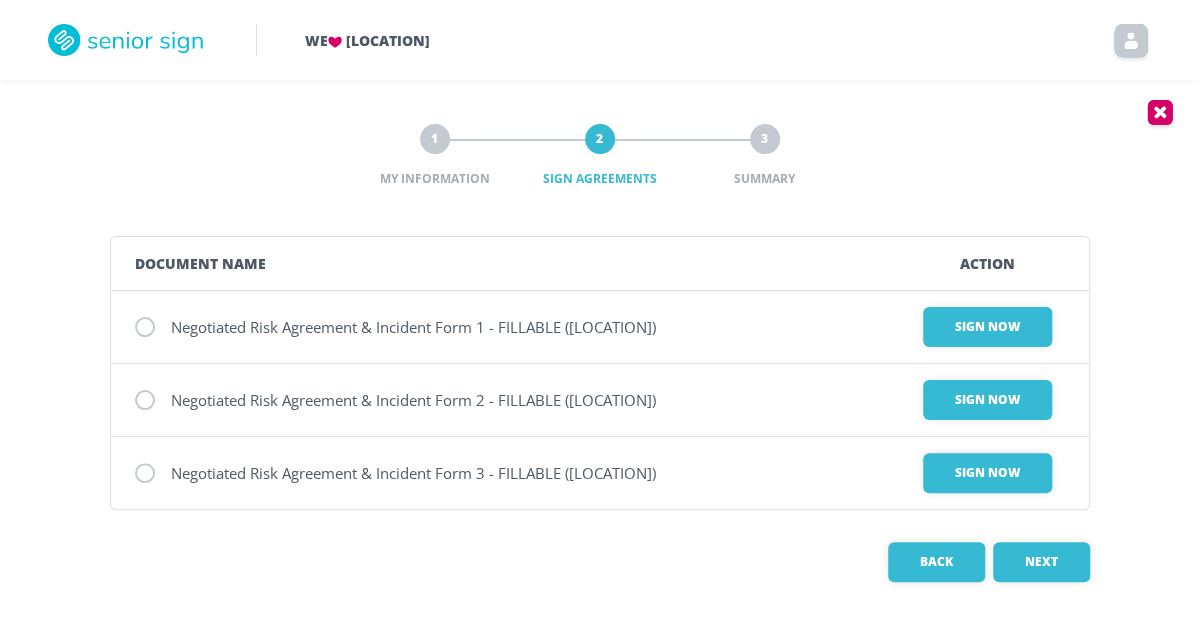 scroll, scrollTop: 2, scrollLeft: 0, axis: vertical 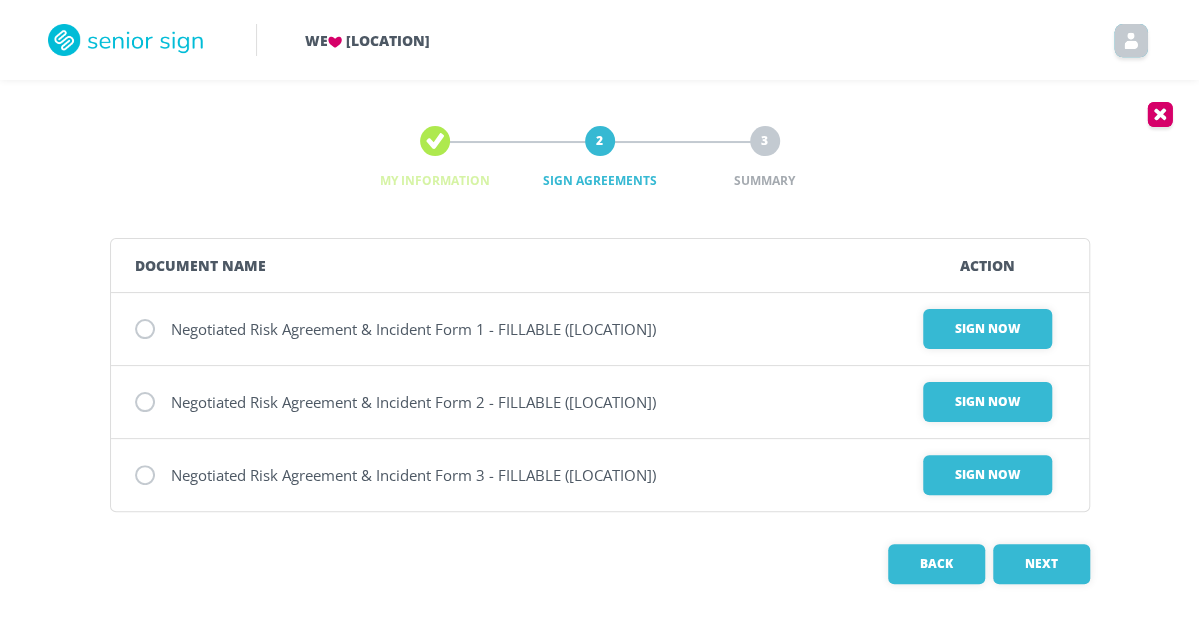 click at bounding box center (145, 329) 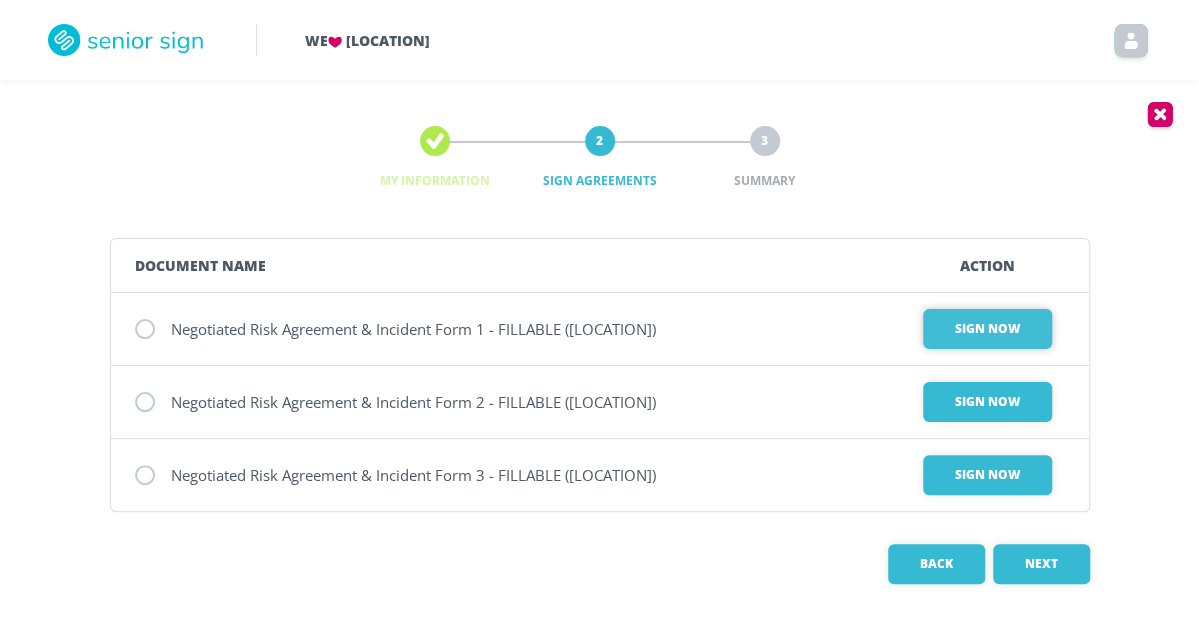 click on "Sign Now" at bounding box center [987, 329] 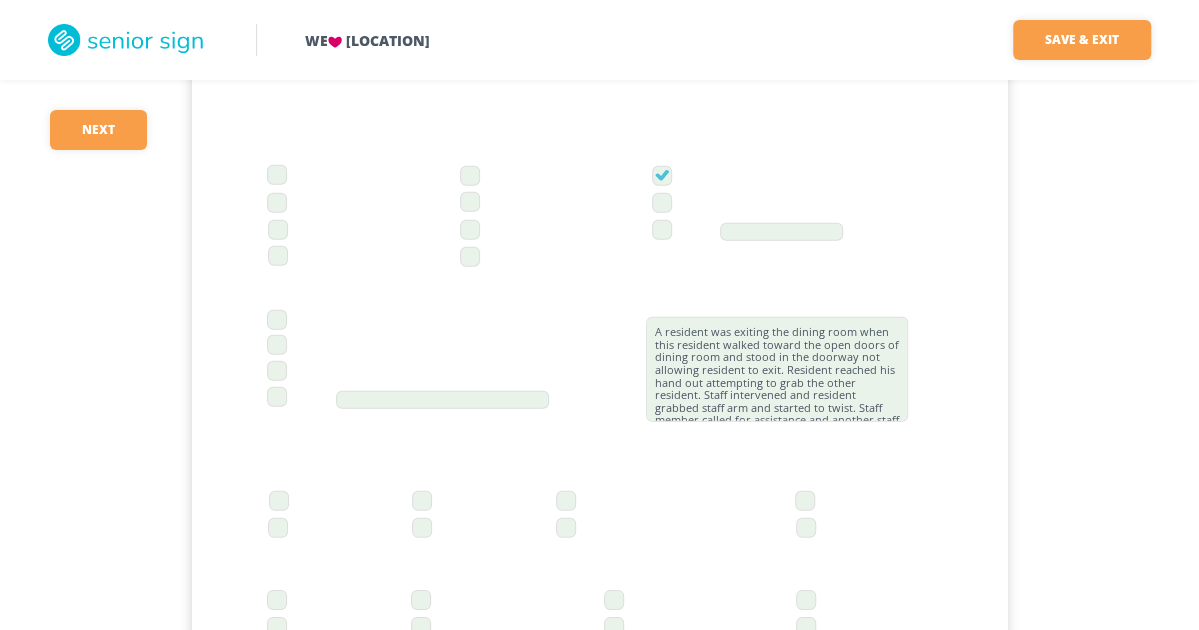 scroll, scrollTop: 2600, scrollLeft: 0, axis: vertical 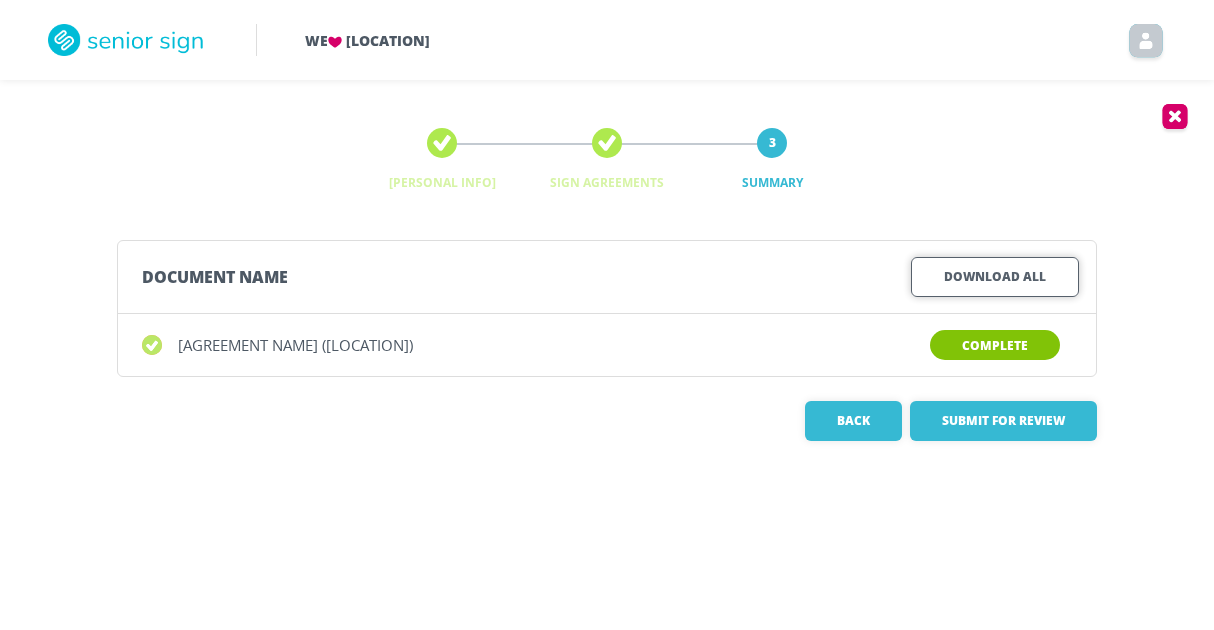 click on "Download All" at bounding box center (995, 277) 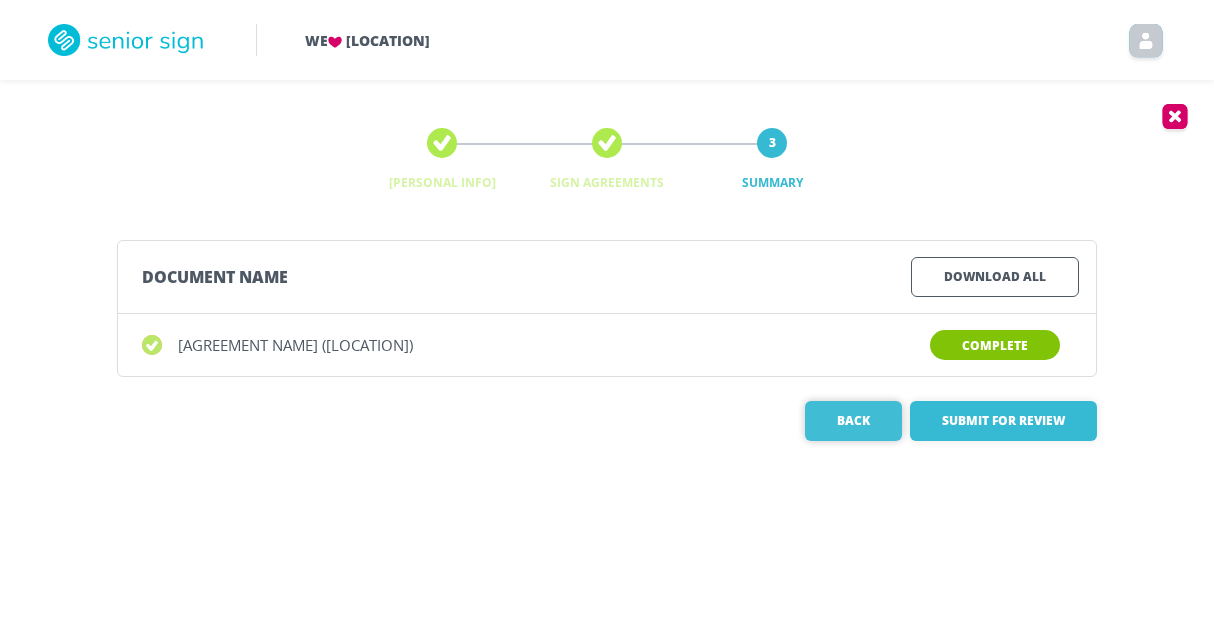 click on "Back" at bounding box center [853, 421] 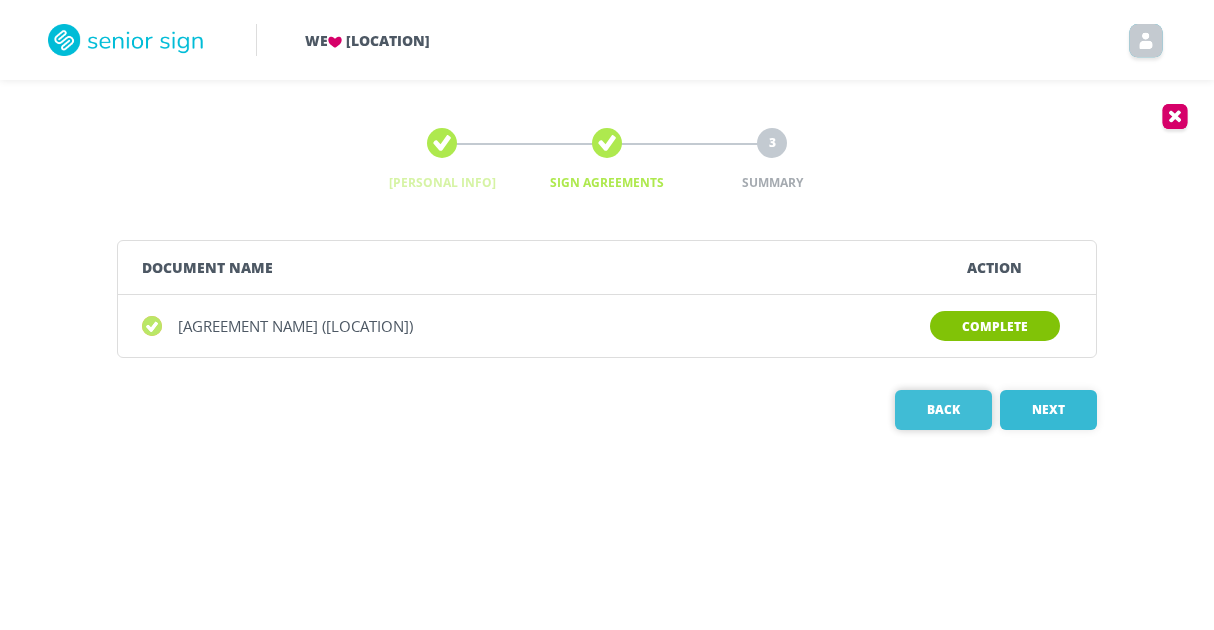 click on "Back" at bounding box center (943, 410) 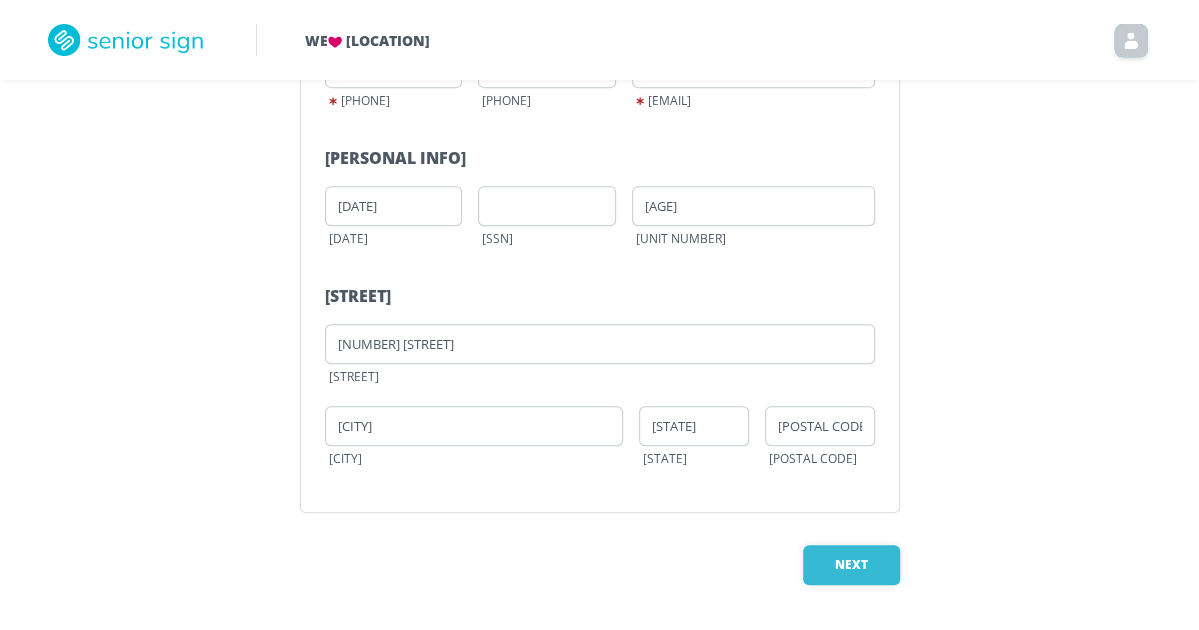 scroll, scrollTop: 374, scrollLeft: 0, axis: vertical 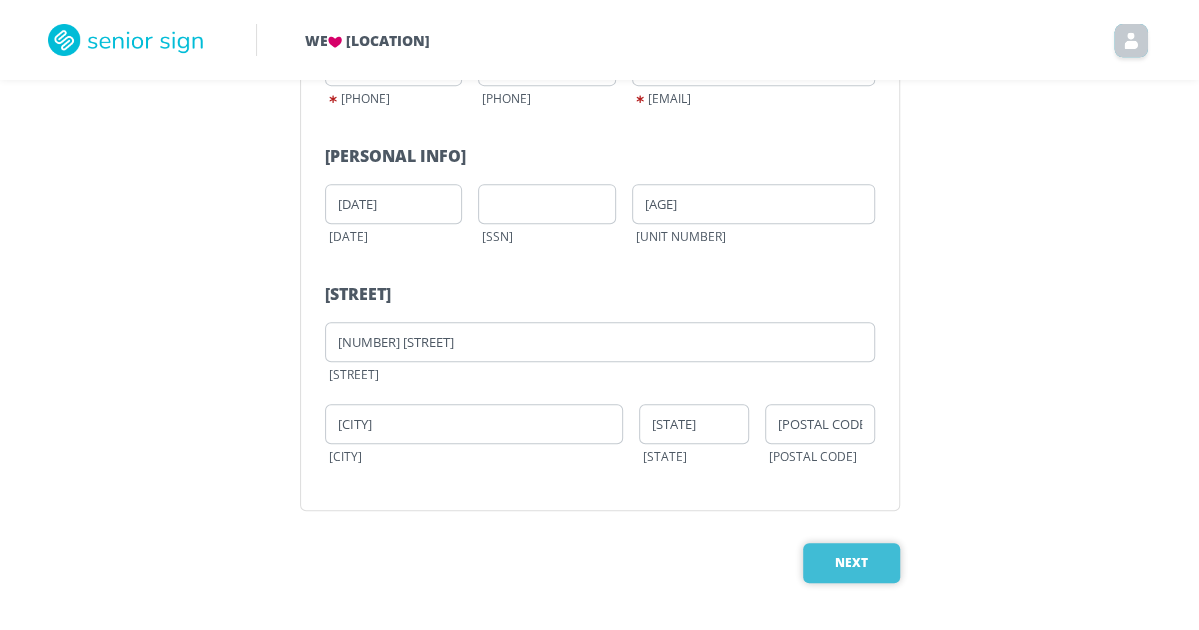 drag, startPoint x: 864, startPoint y: 556, endPoint x: 817, endPoint y: 551, distance: 47.26521 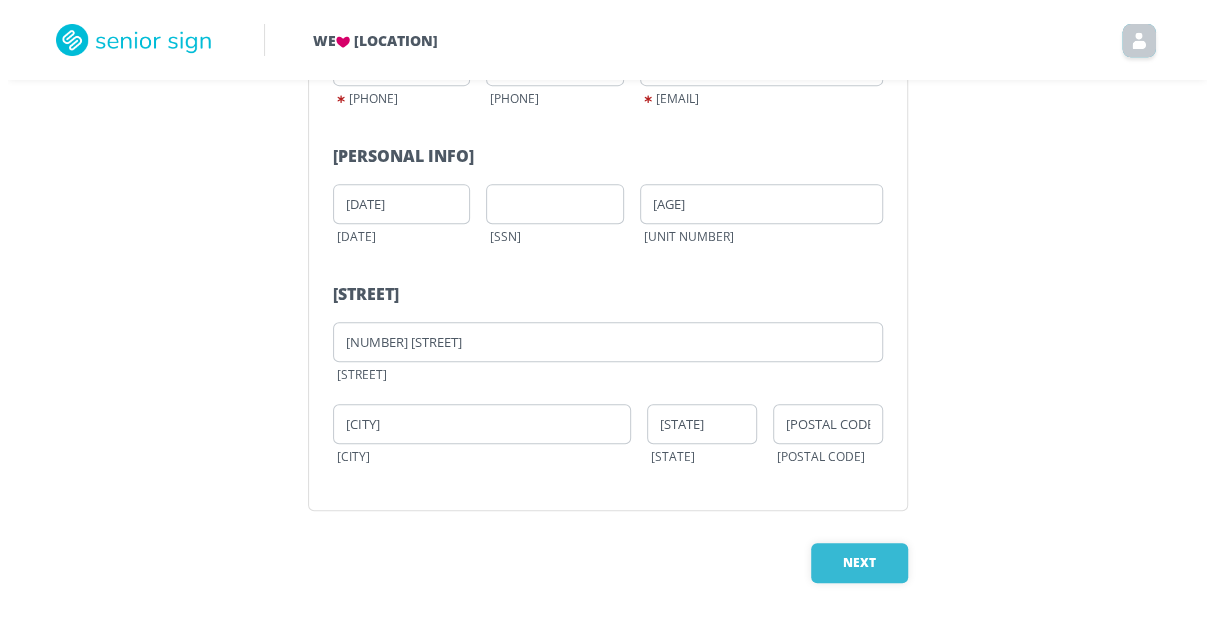 scroll, scrollTop: 0, scrollLeft: 0, axis: both 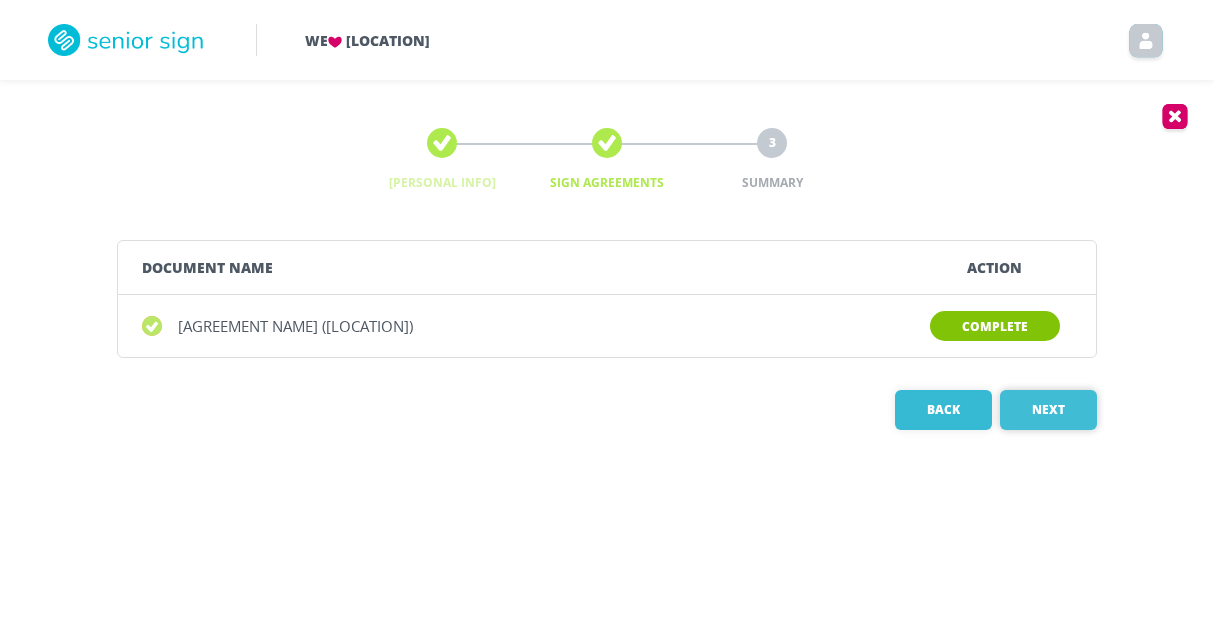 click on "Next" at bounding box center [1048, 410] 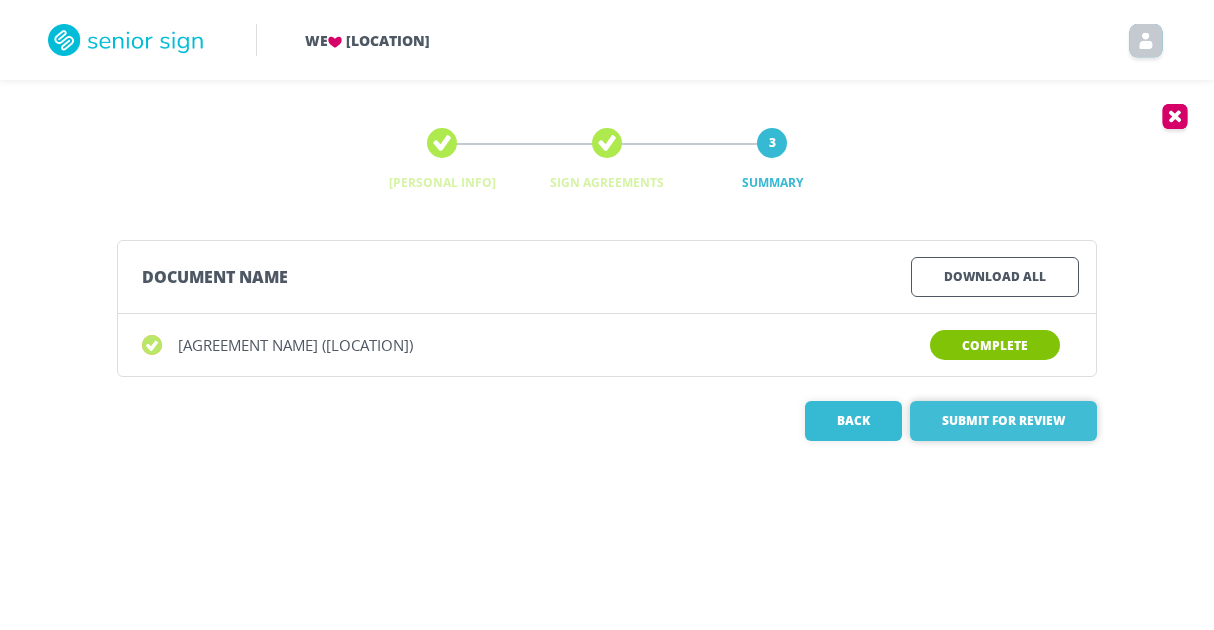 click on "Submit for Review" at bounding box center [1003, 421] 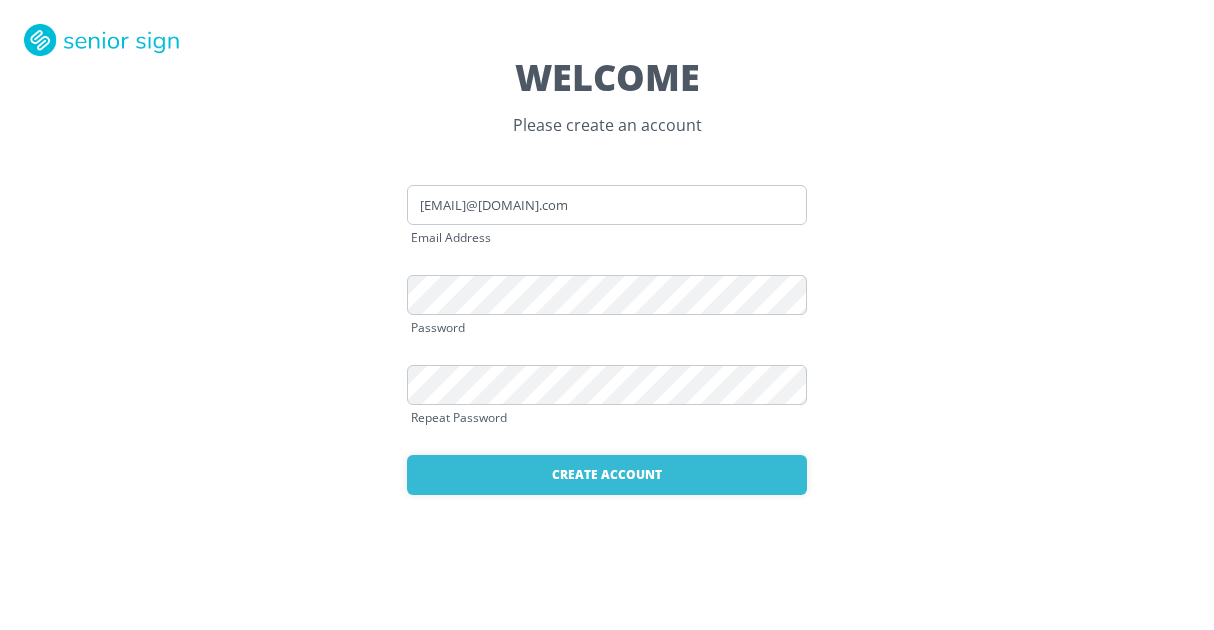 scroll, scrollTop: 0, scrollLeft: 0, axis: both 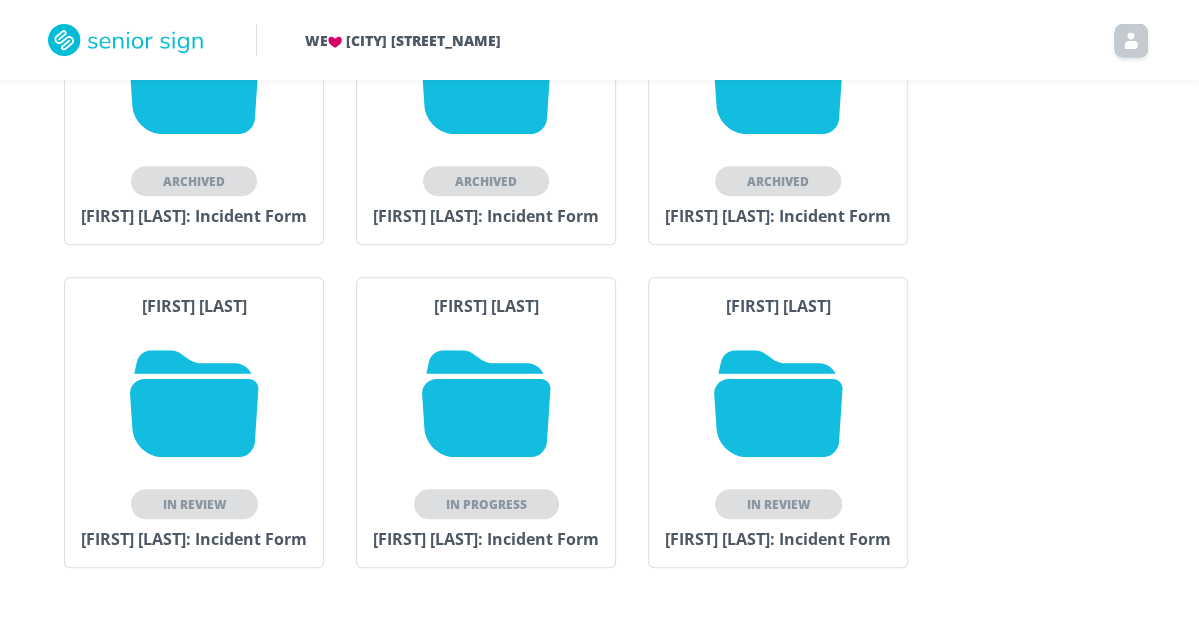 click at bounding box center [486, 403] 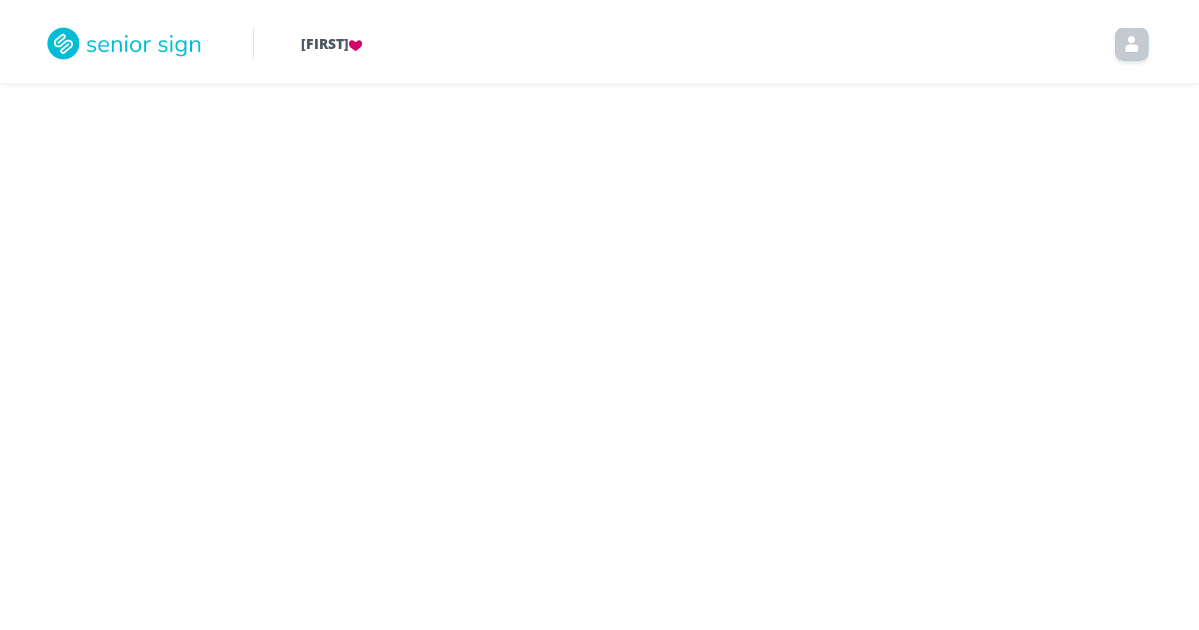 scroll, scrollTop: 0, scrollLeft: 0, axis: both 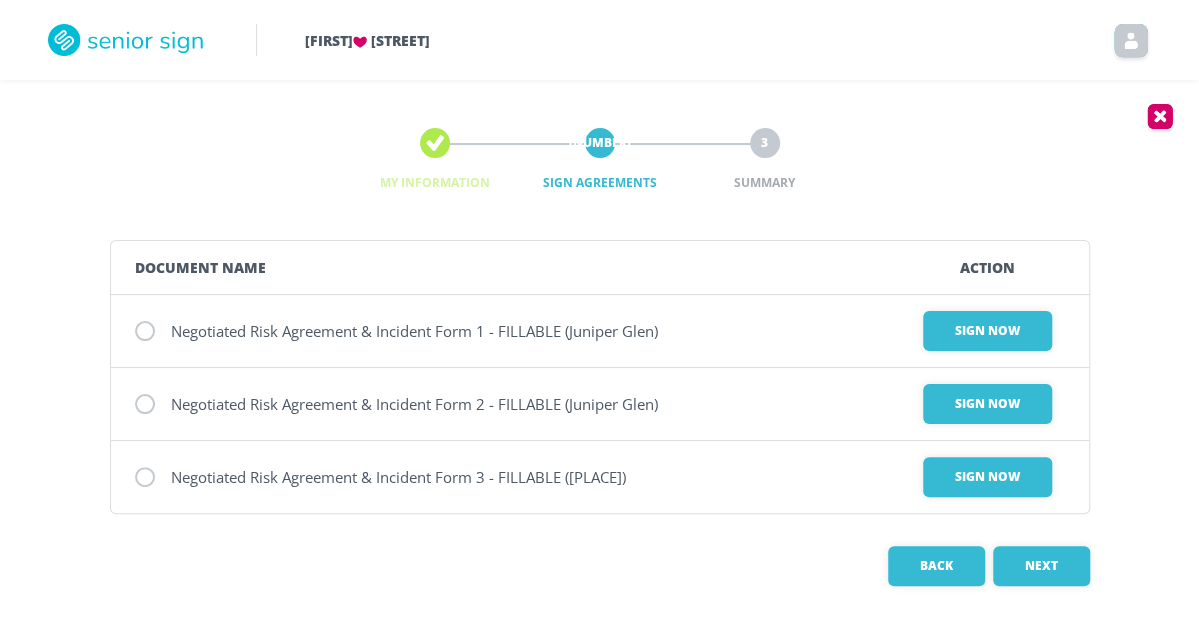 click at bounding box center (145, 331) 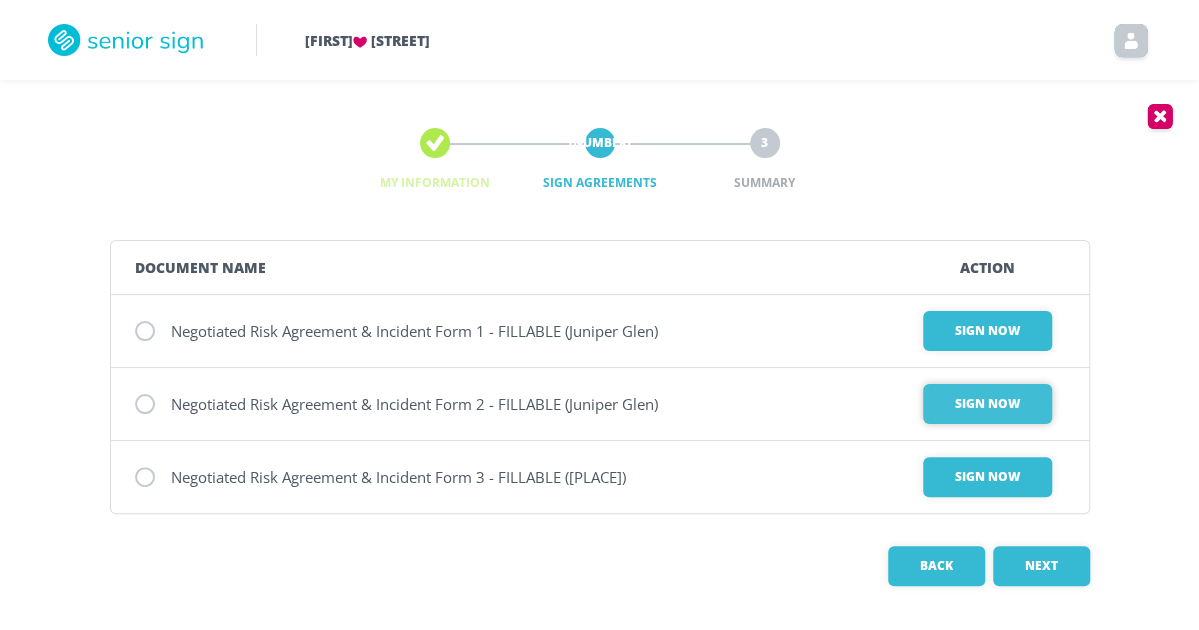 click on "Sign Now" at bounding box center (987, 331) 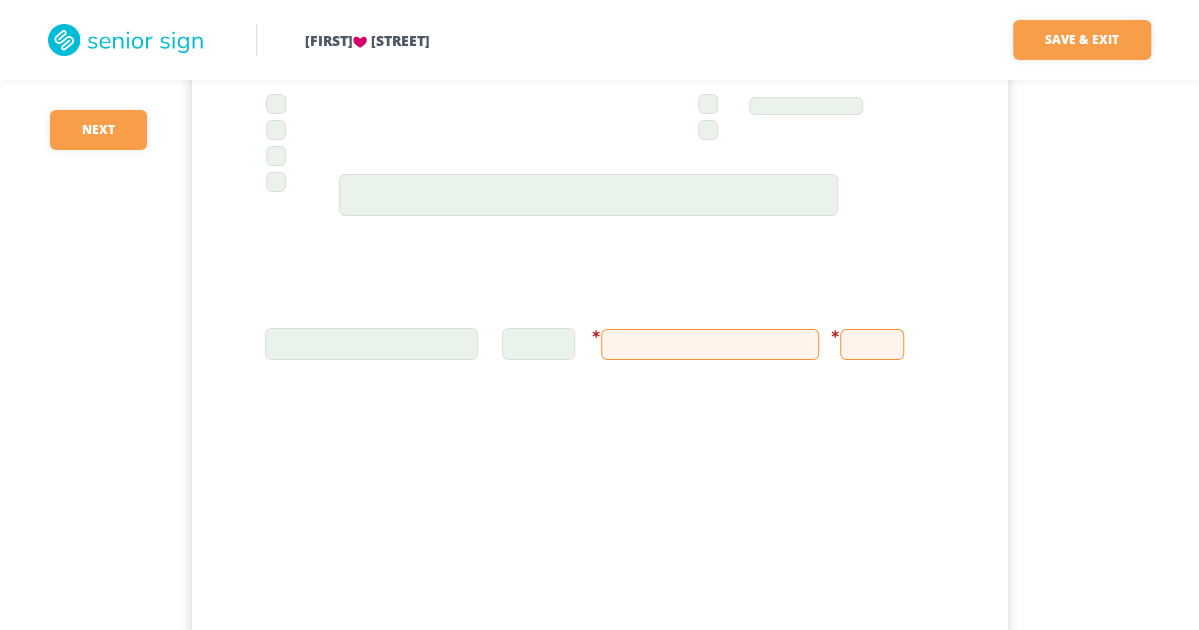 scroll, scrollTop: 3600, scrollLeft: 0, axis: vertical 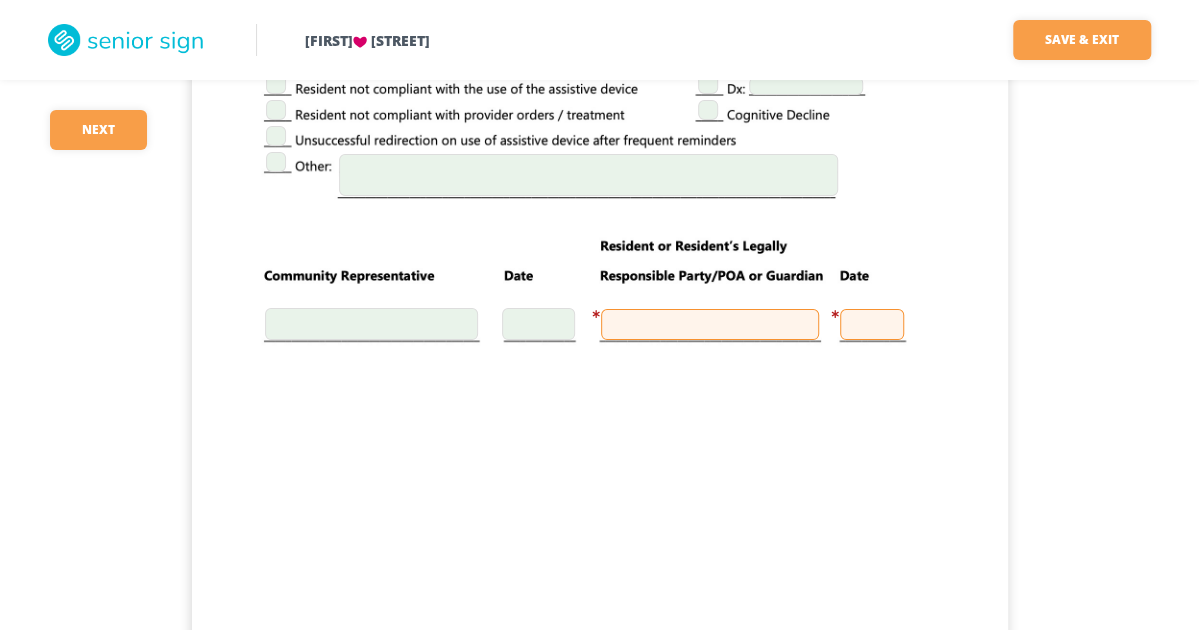 click at bounding box center (710, 324) 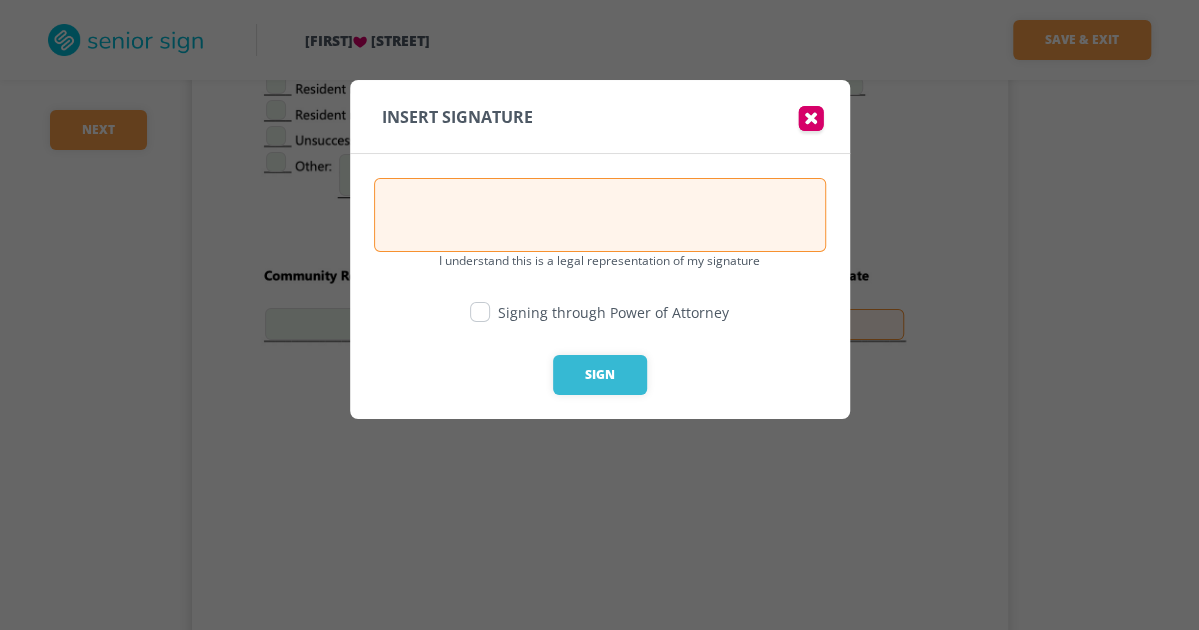 click at bounding box center (480, 312) 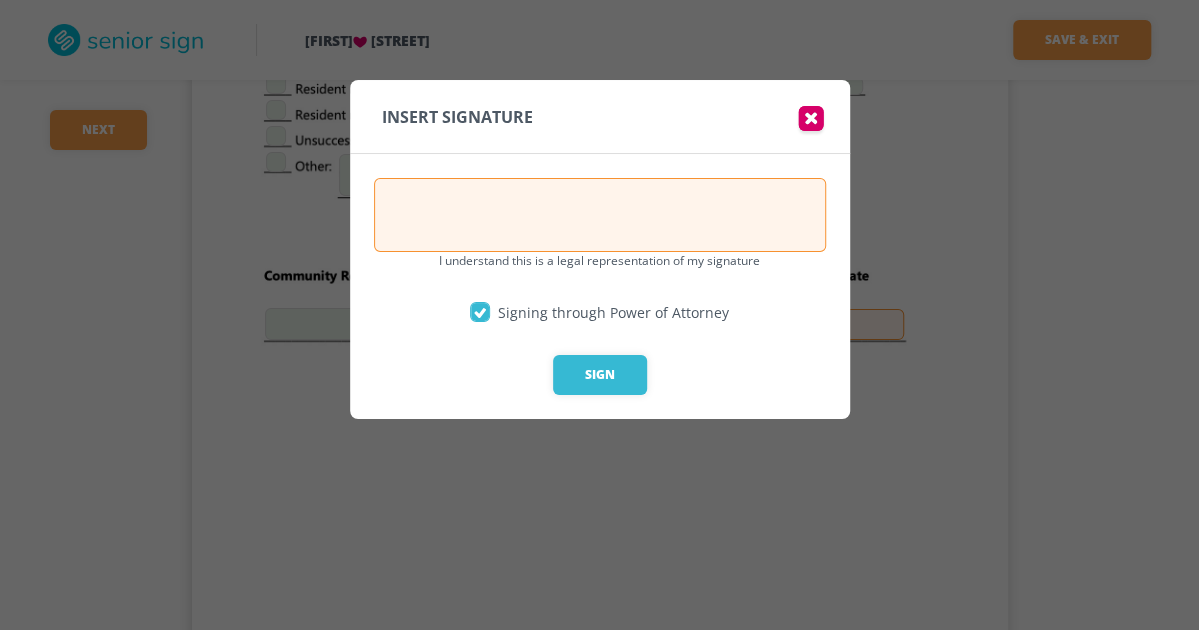 click at bounding box center (600, 215) 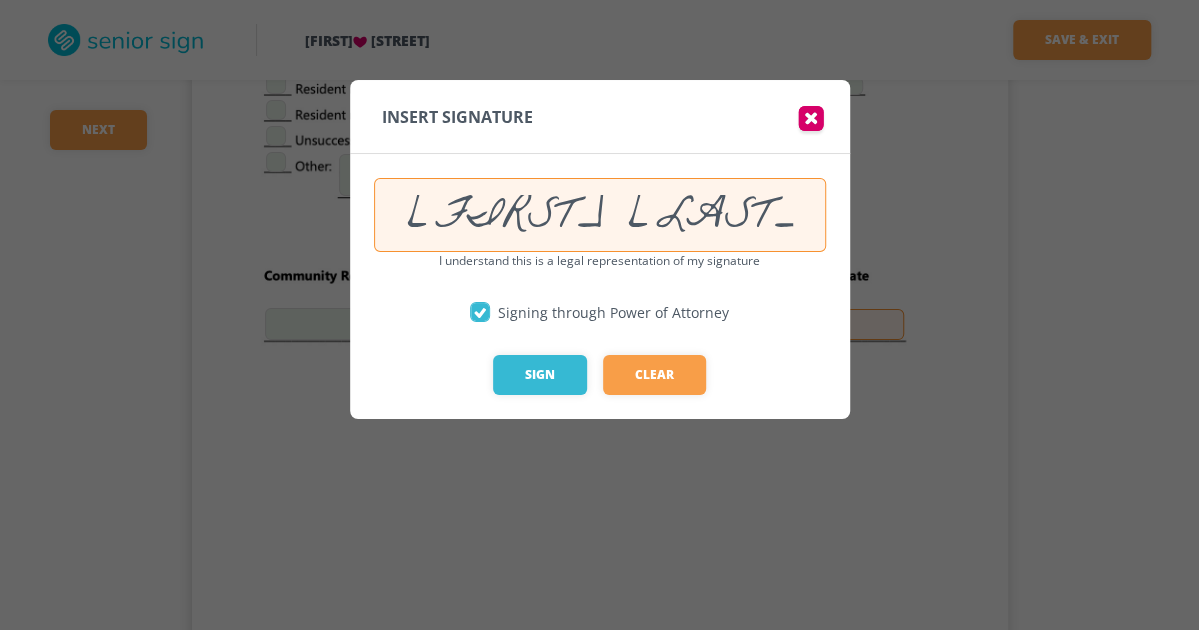 drag, startPoint x: 586, startPoint y: 210, endPoint x: 615, endPoint y: 207, distance: 29.15476 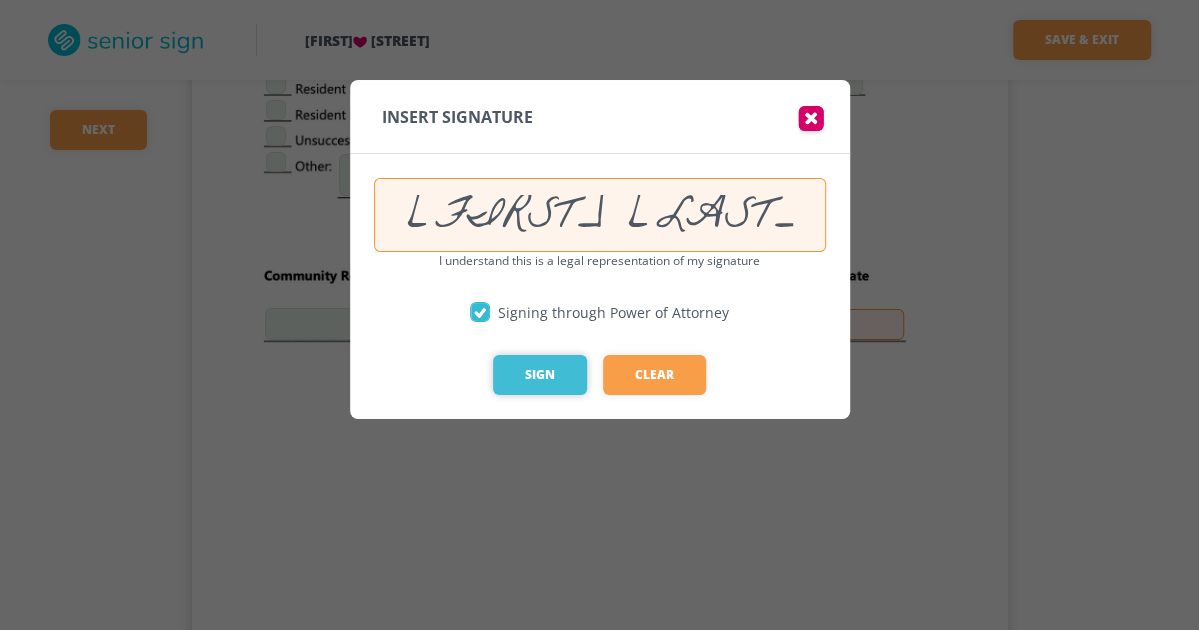 type on "[FIRST] [LAST]" 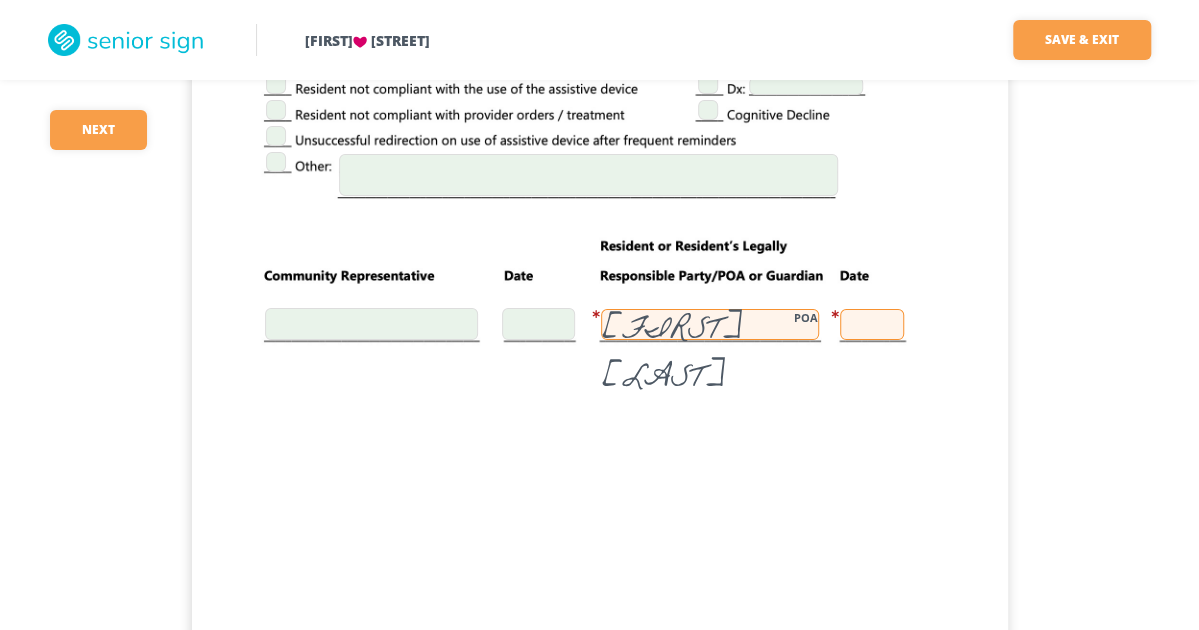 click at bounding box center (872, 324) 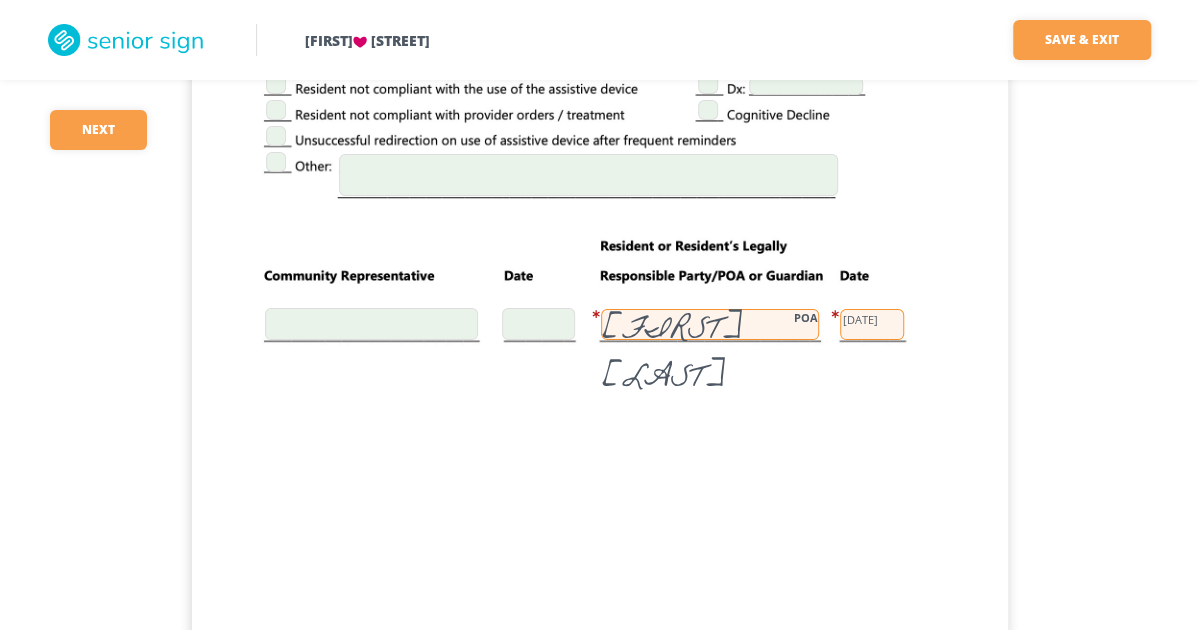 click on "Jane Mathias   POA 07/01/2025" at bounding box center [600, 274] 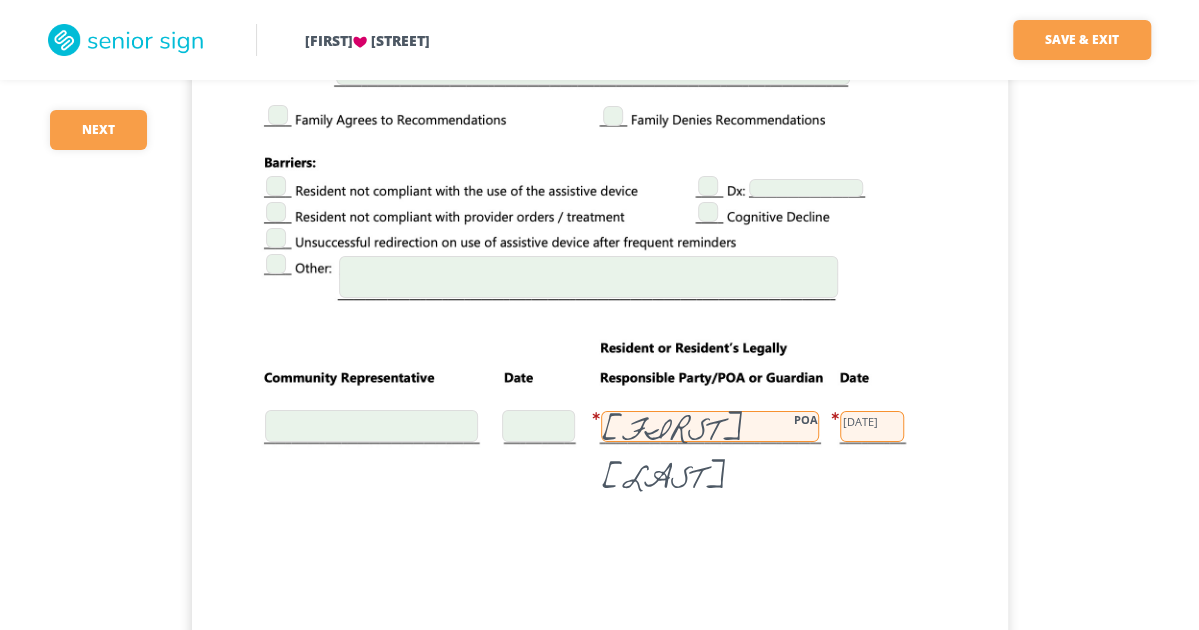 scroll, scrollTop: 3500, scrollLeft: 0, axis: vertical 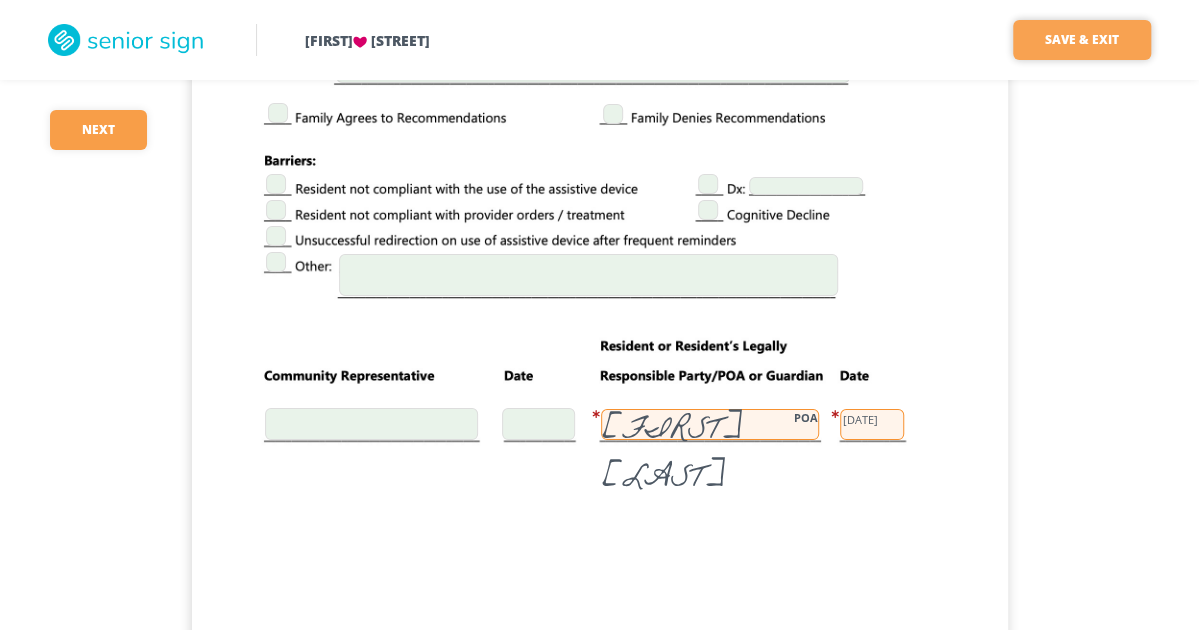 click on "Save & Exit" at bounding box center (1082, 40) 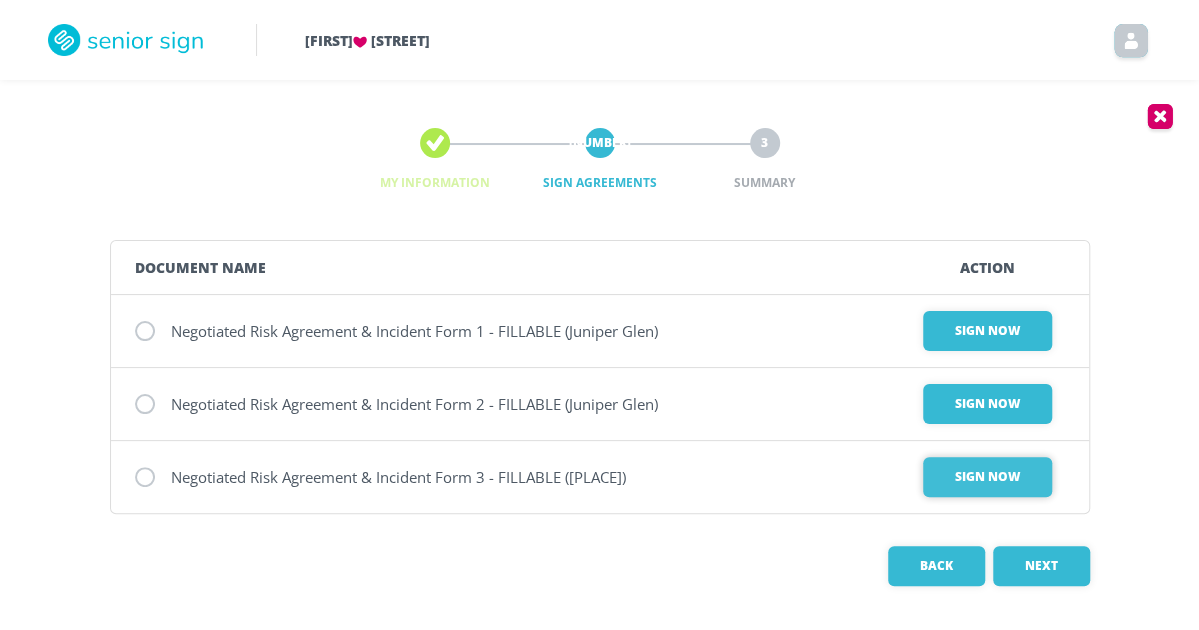 click on "Sign Now" at bounding box center (987, 331) 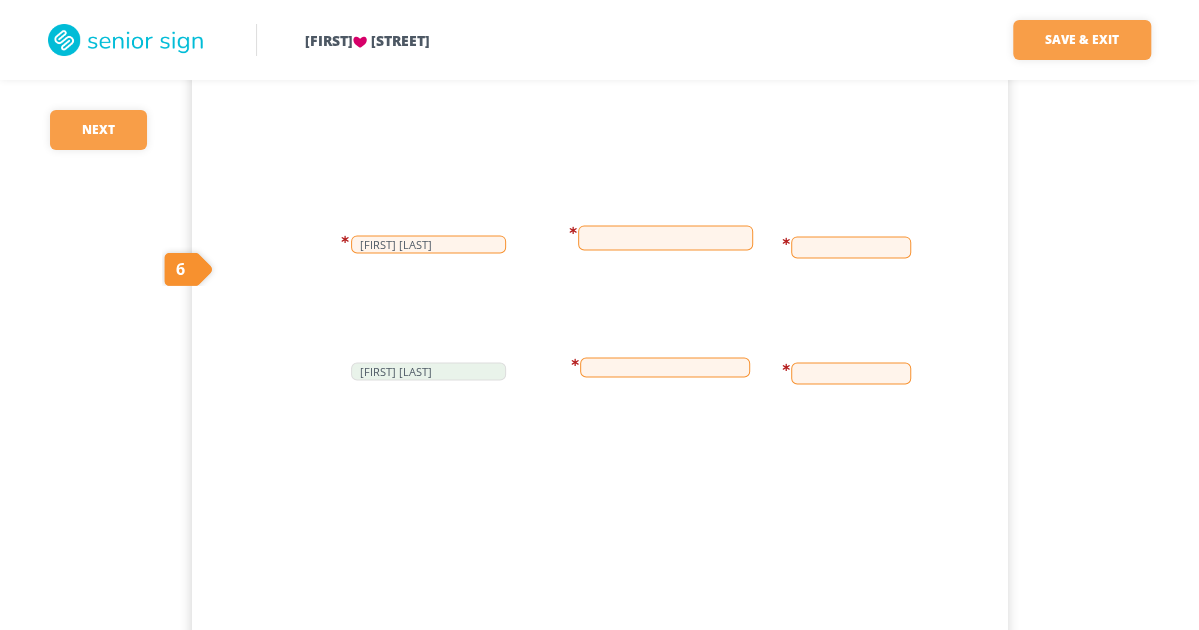 scroll, scrollTop: 1300, scrollLeft: 0, axis: vertical 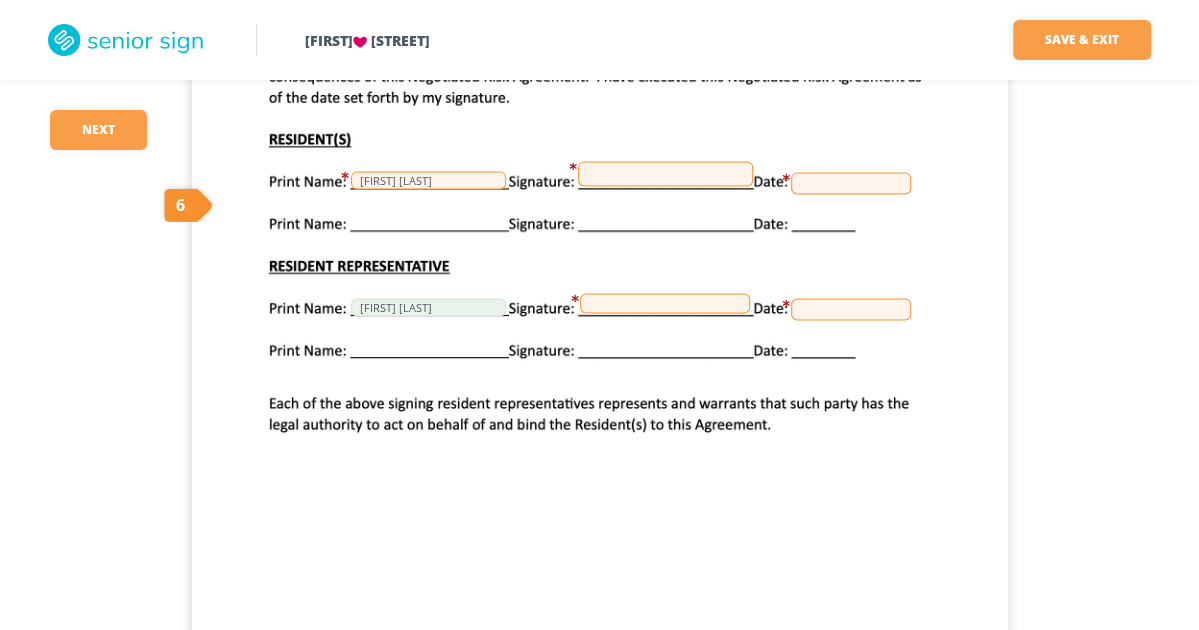 click at bounding box center (665, 173) 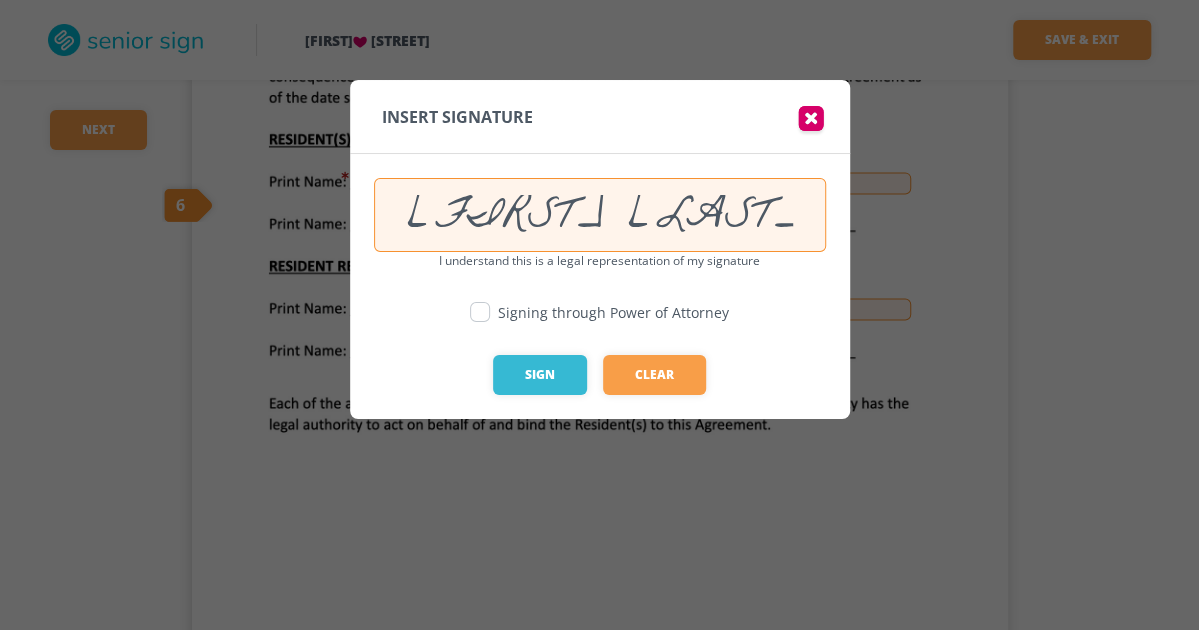 click at bounding box center (480, 312) 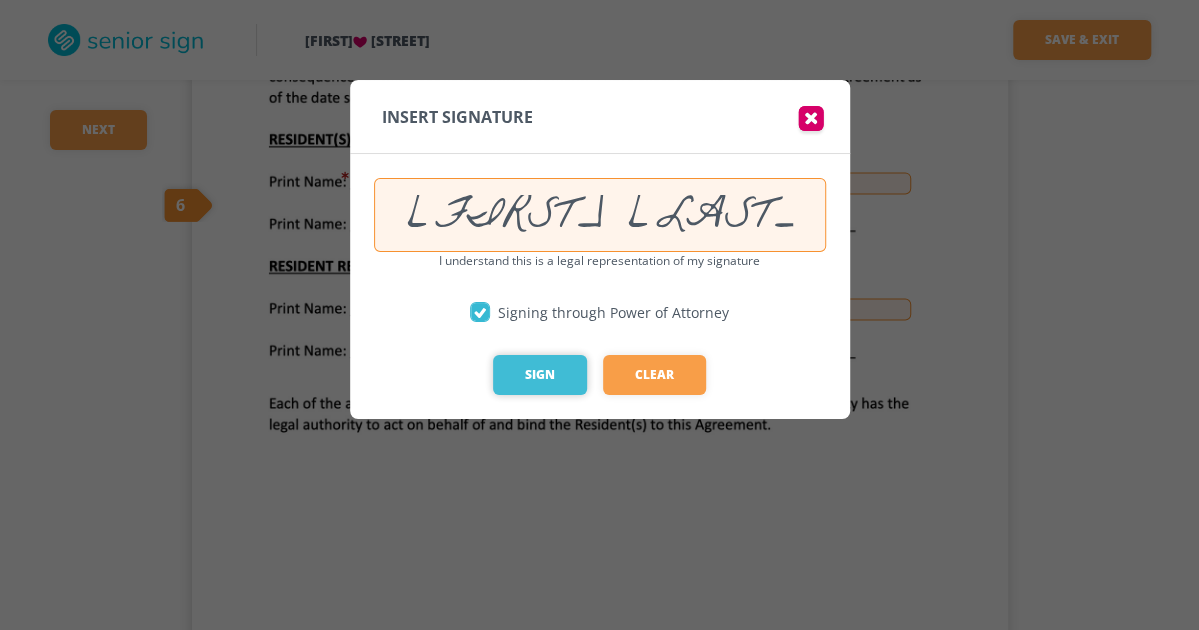 click on "Sign" at bounding box center (540, 375) 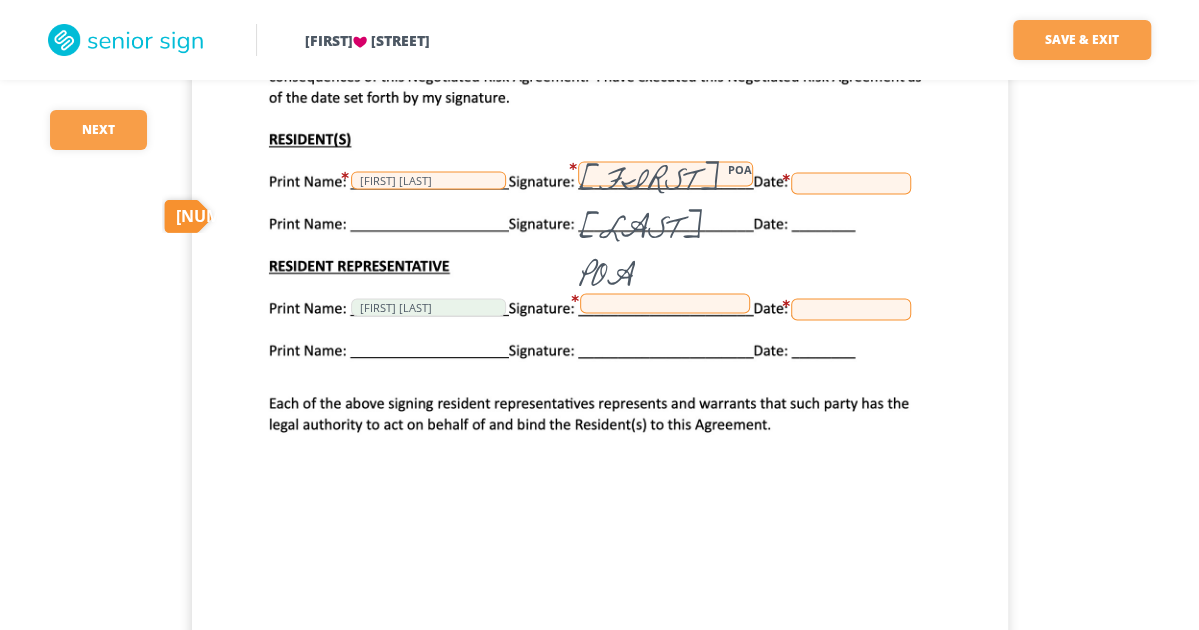 click on "Jane Mathias POA   POA William Mathias   Jane Mathias" at bounding box center [600, 444] 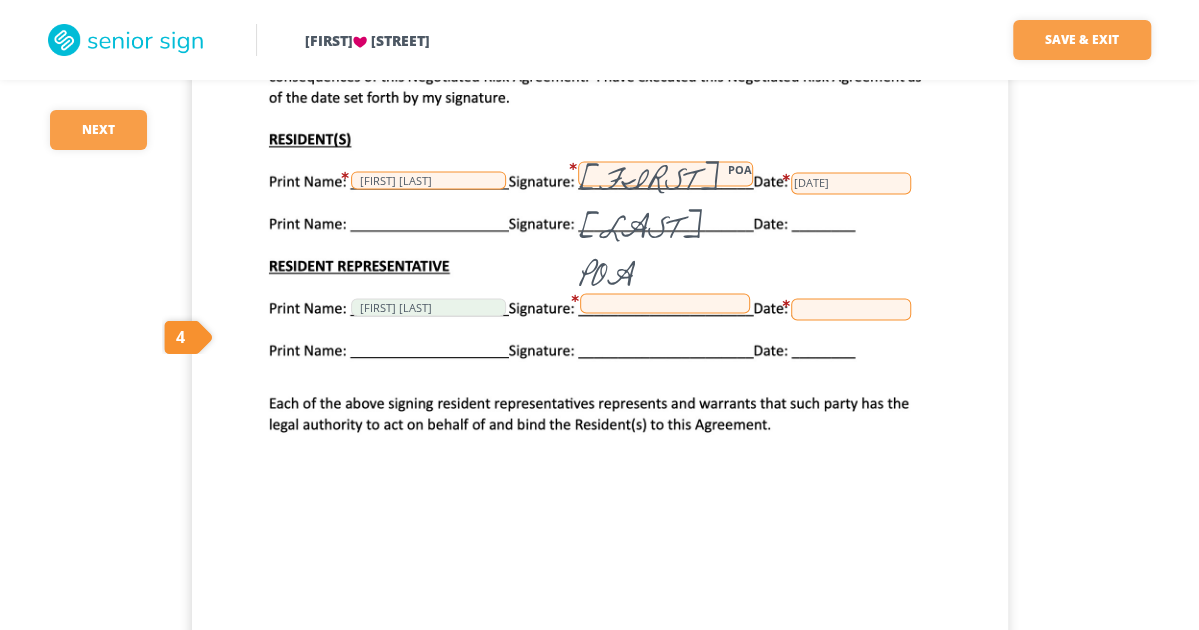 click on "Jane Mathias POA   POA William Mathias 07/01/2025   Jane Mathias" at bounding box center (600, 444) 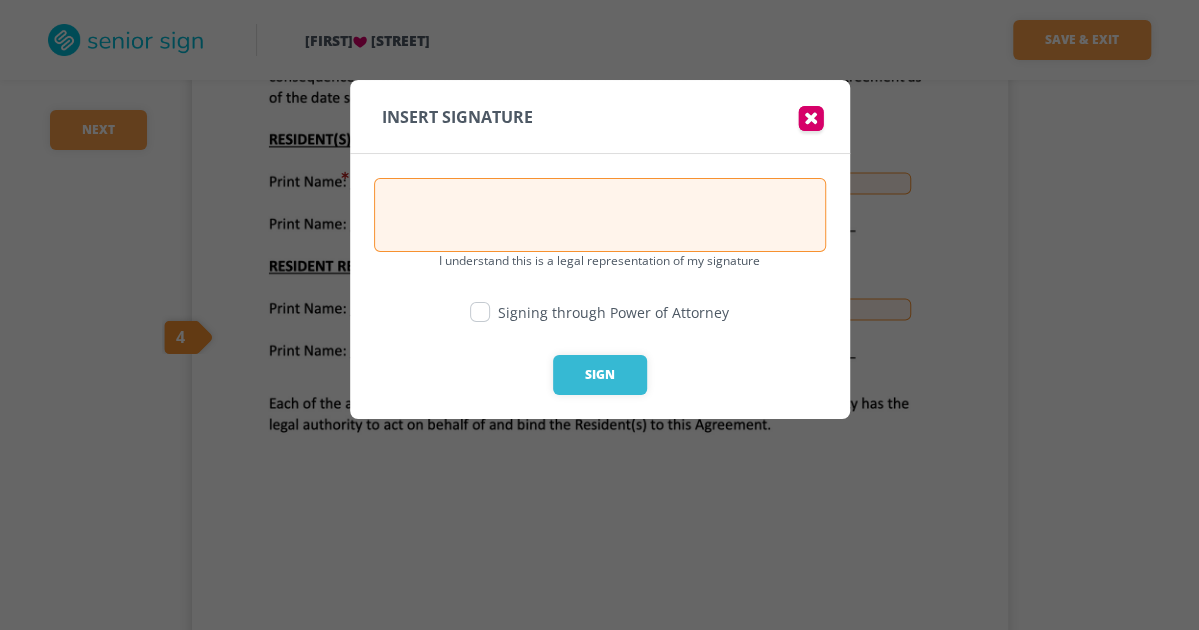 click at bounding box center (600, 215) 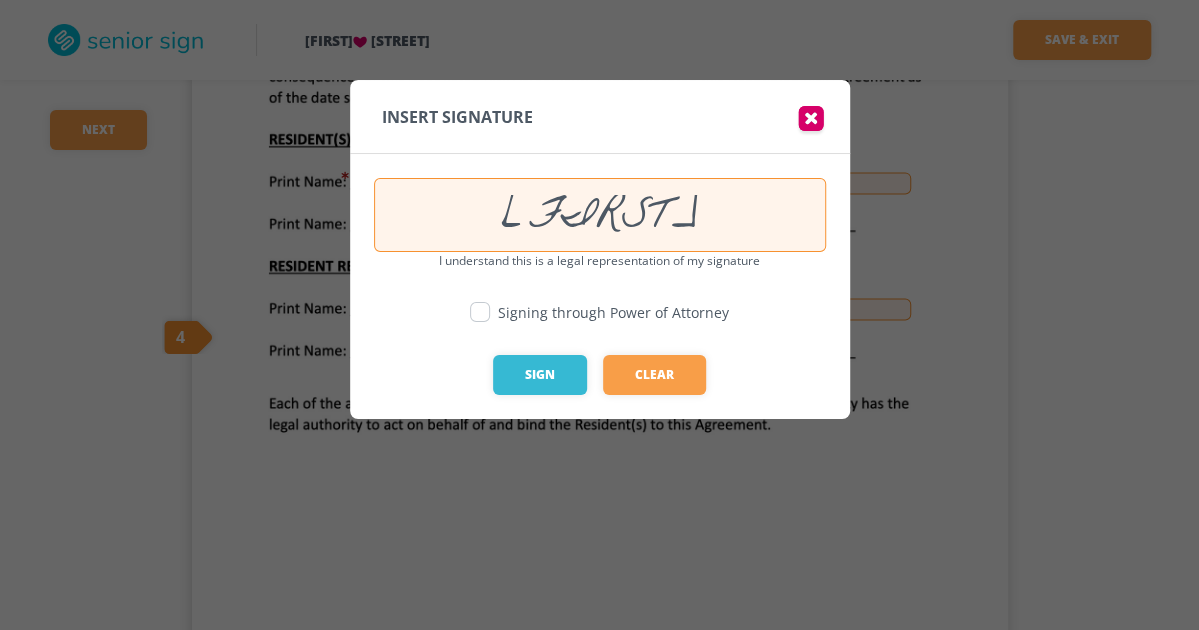 click at bounding box center (480, 312) 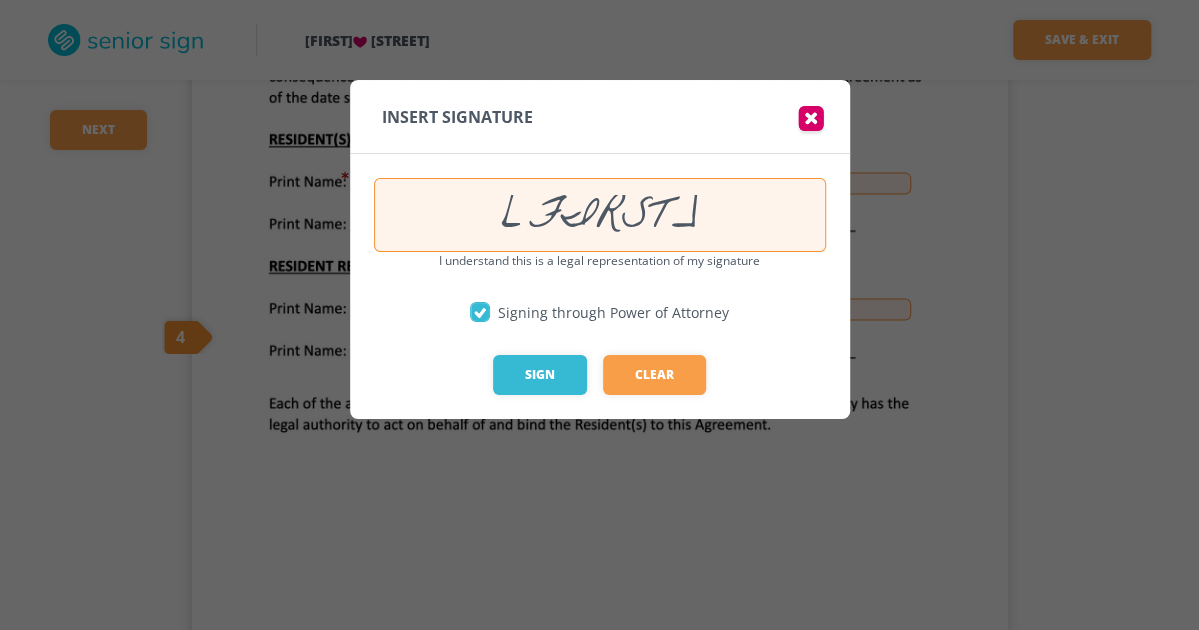 click on "Jane" at bounding box center (600, 215) 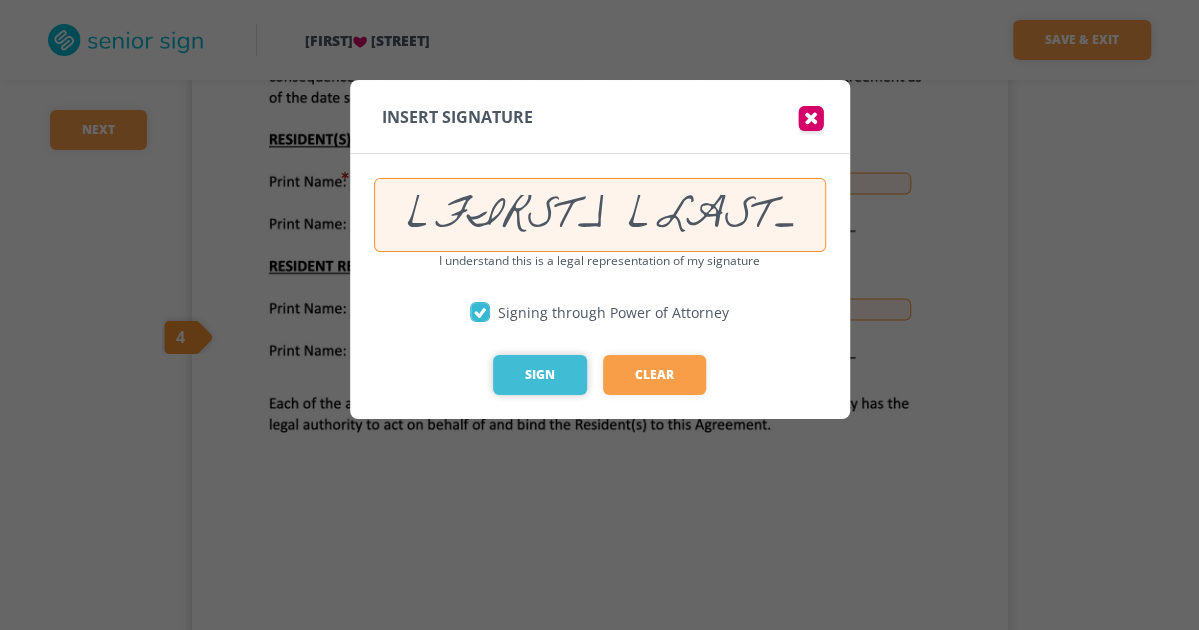 type on "[FIRST] [LAST]" 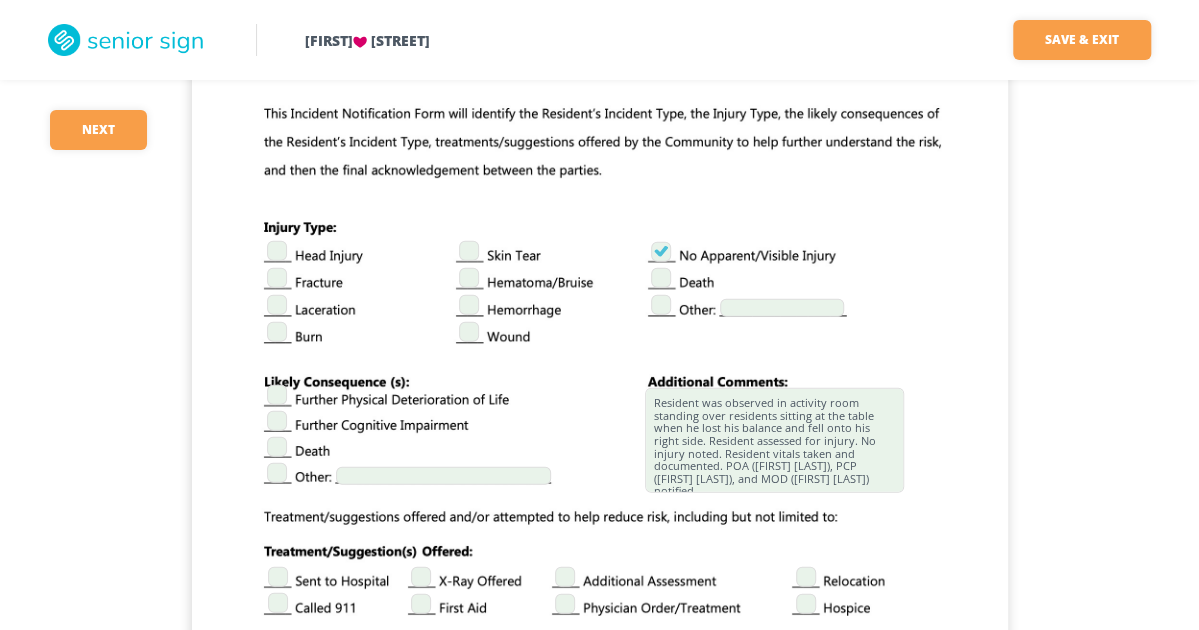 scroll, scrollTop: 2600, scrollLeft: 0, axis: vertical 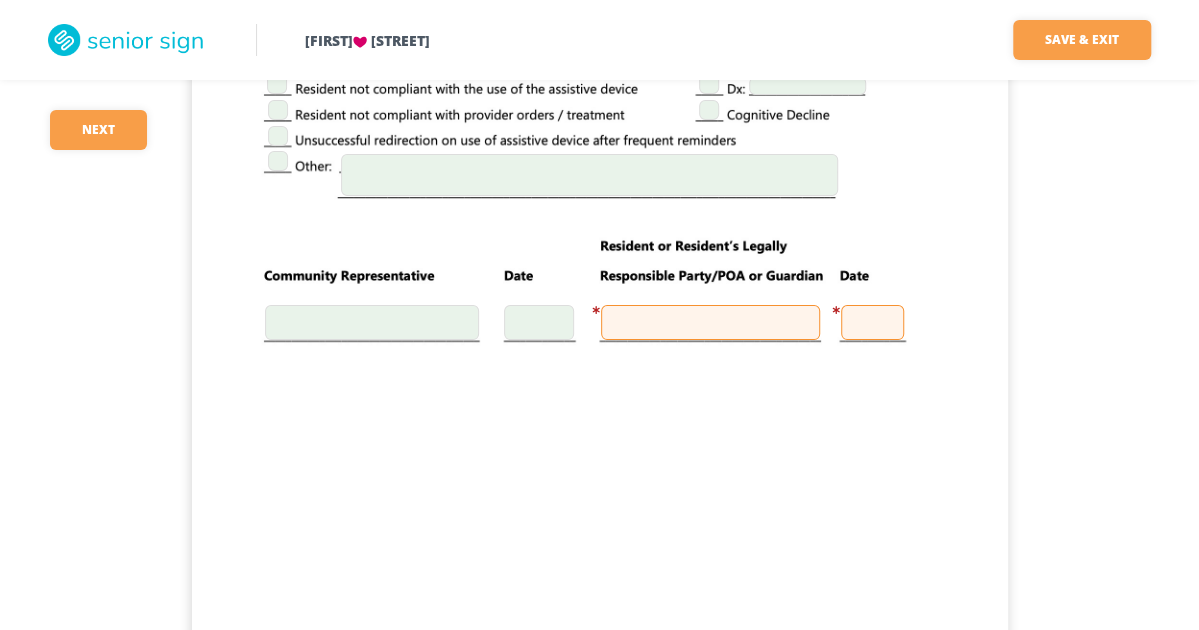 click at bounding box center [710, 322] 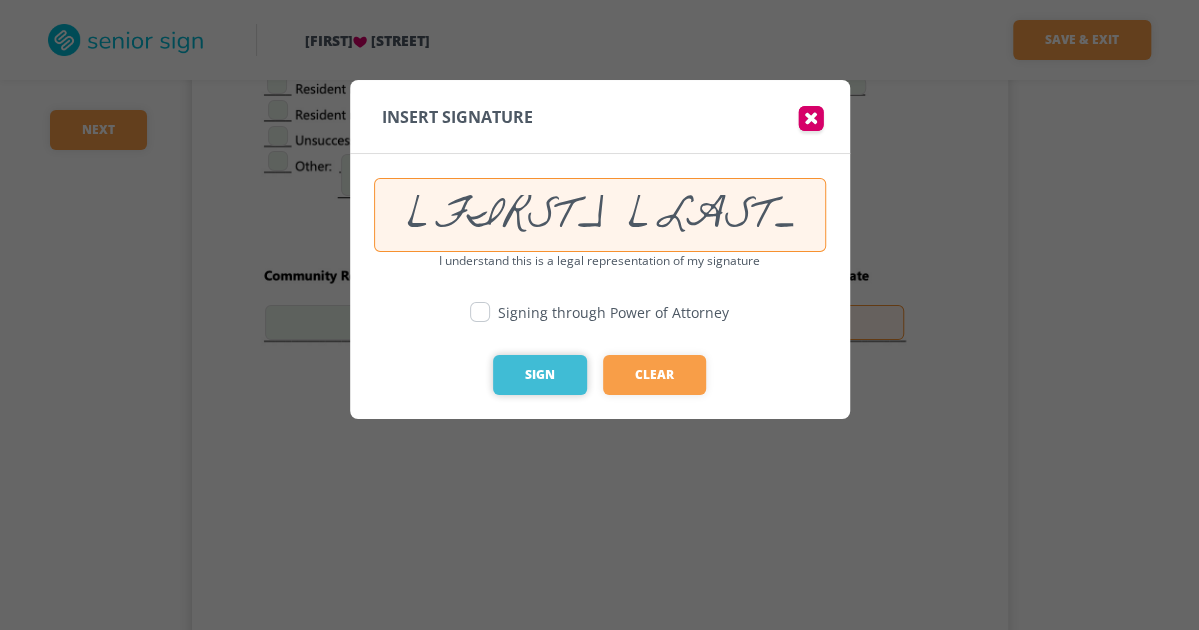 click on "Sign" at bounding box center [540, 375] 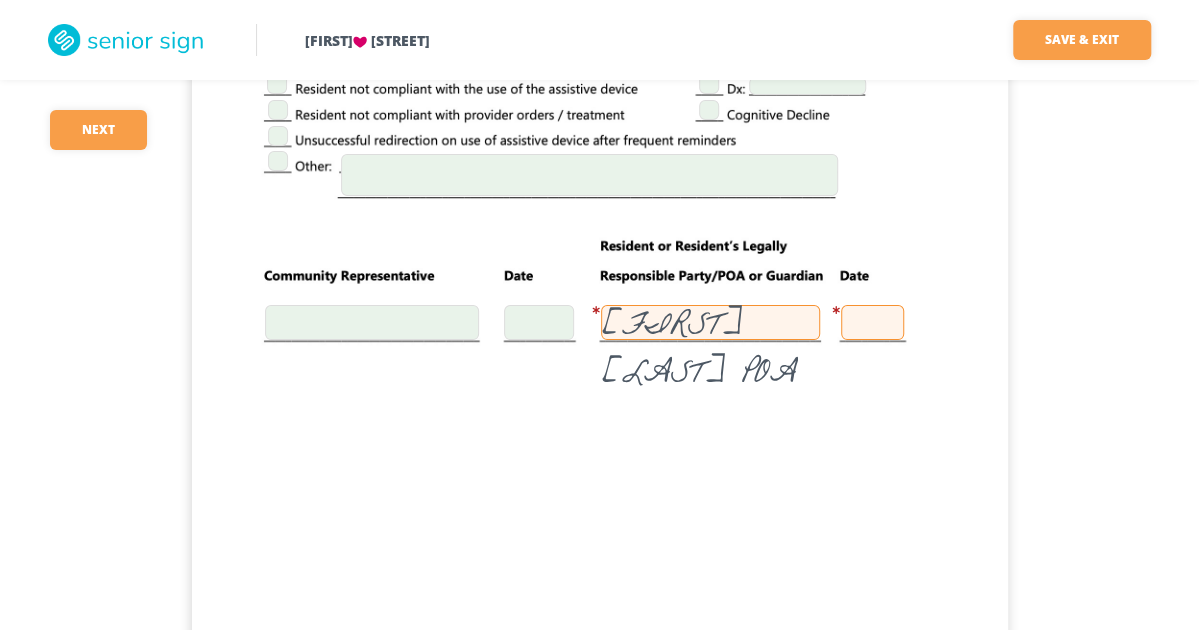 click at bounding box center (872, 322) 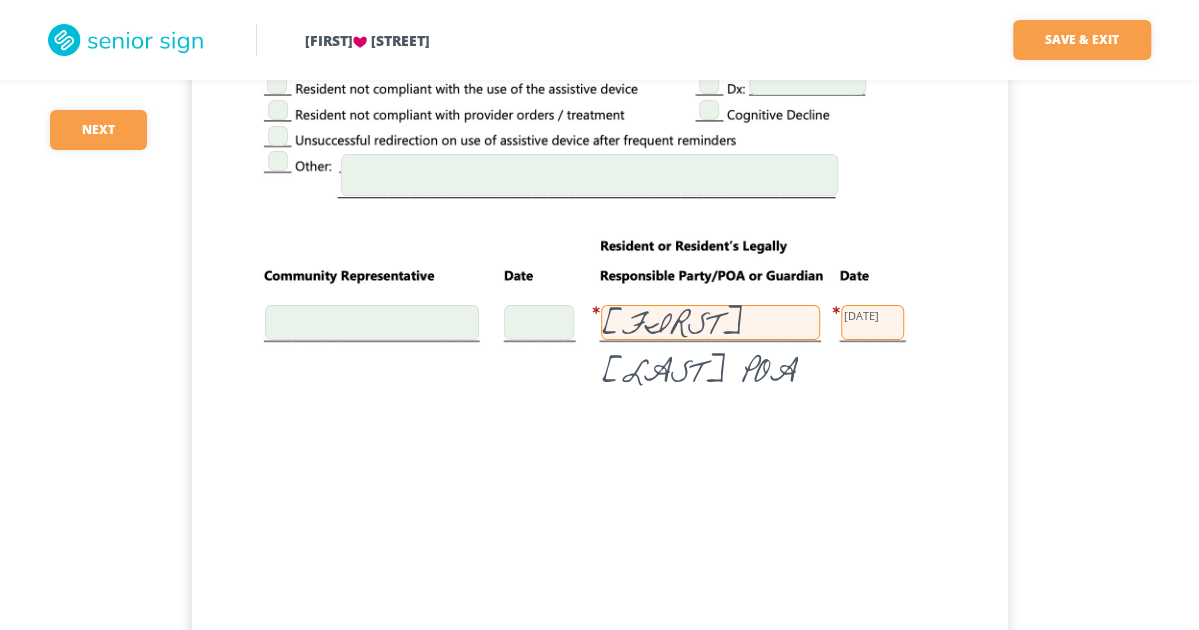 click on "Jane Mathias POA   07/01/2025" at bounding box center [600, 274] 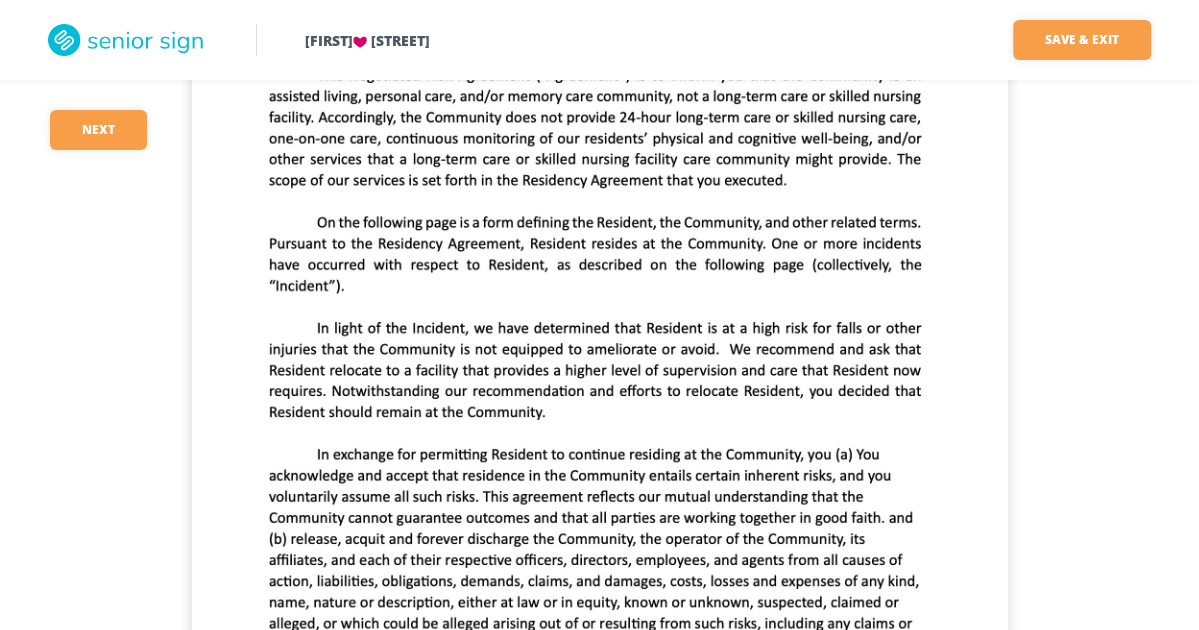 scroll, scrollTop: 0, scrollLeft: 0, axis: both 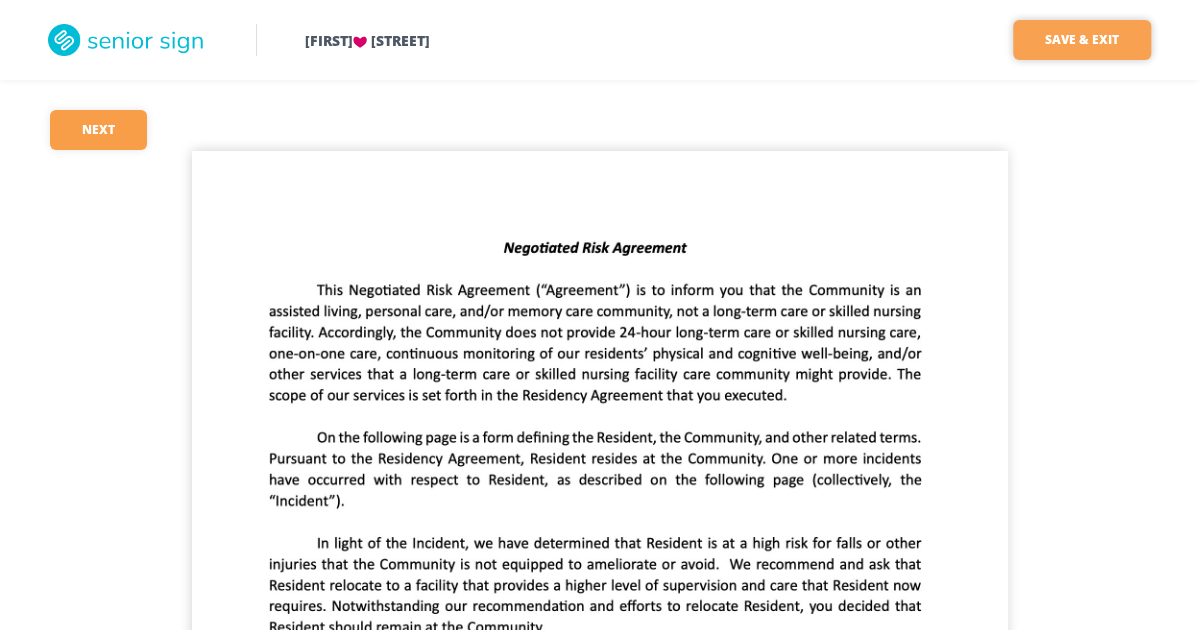 click on "Save & Exit" at bounding box center [1082, 40] 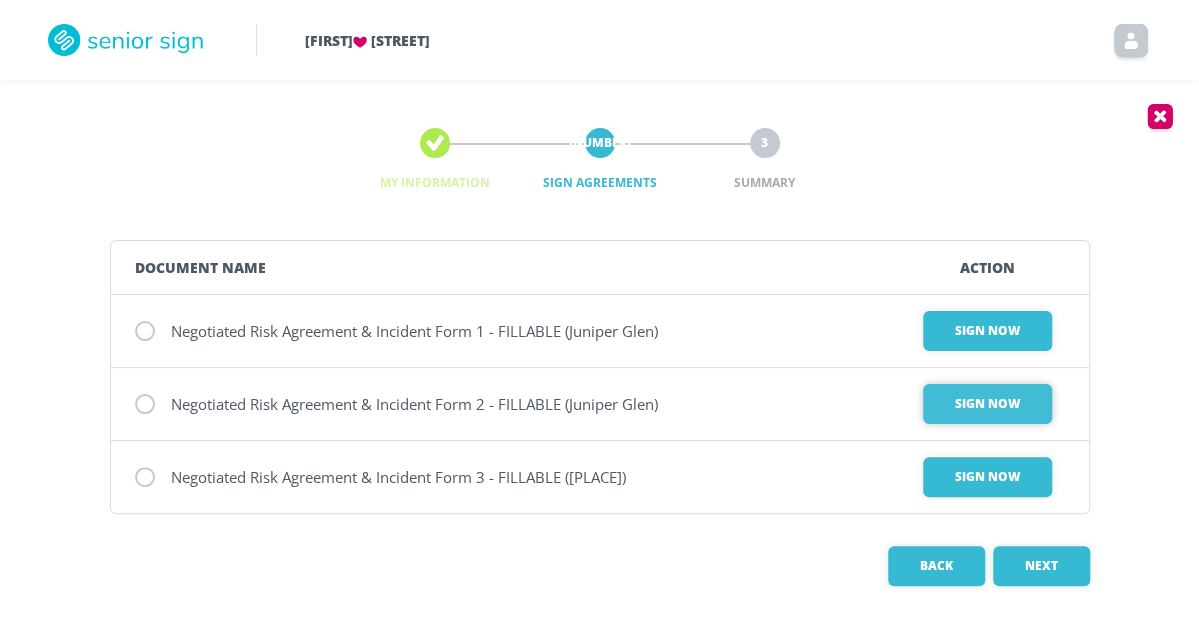 click on "Sign Now" at bounding box center (987, 331) 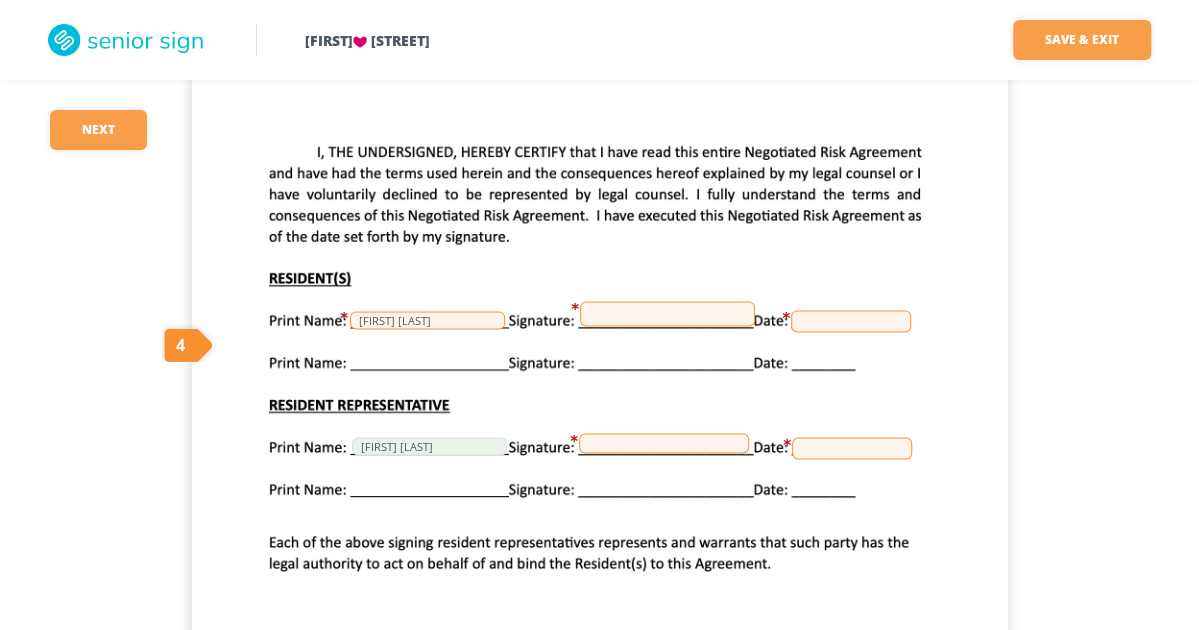 scroll, scrollTop: 1300, scrollLeft: 0, axis: vertical 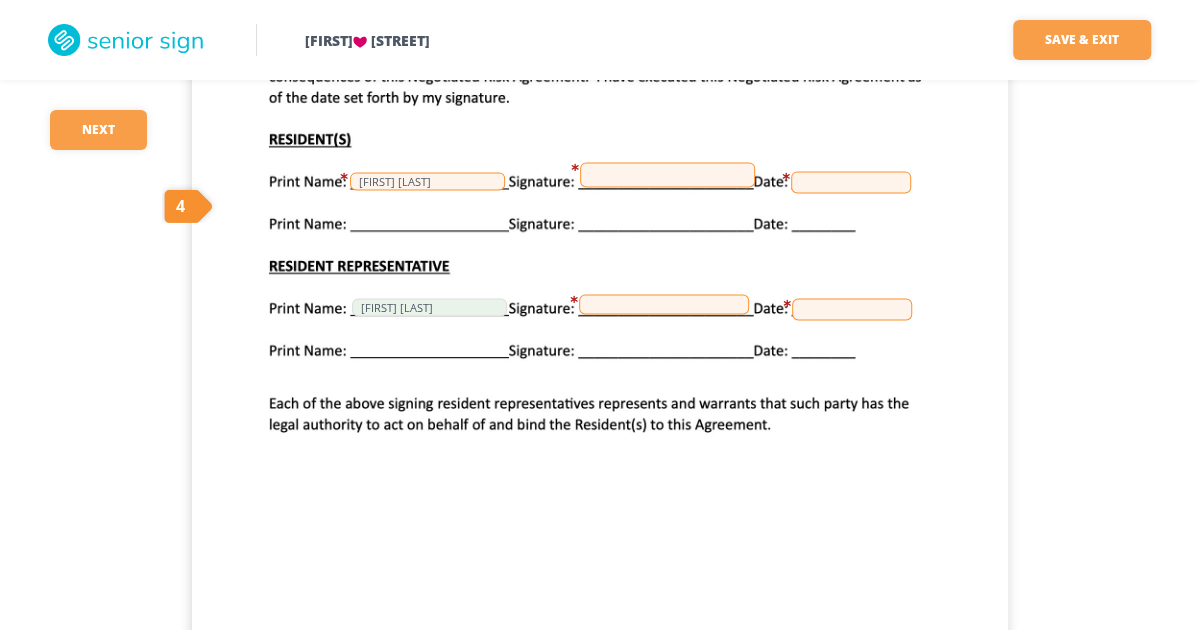 click at bounding box center (667, 174) 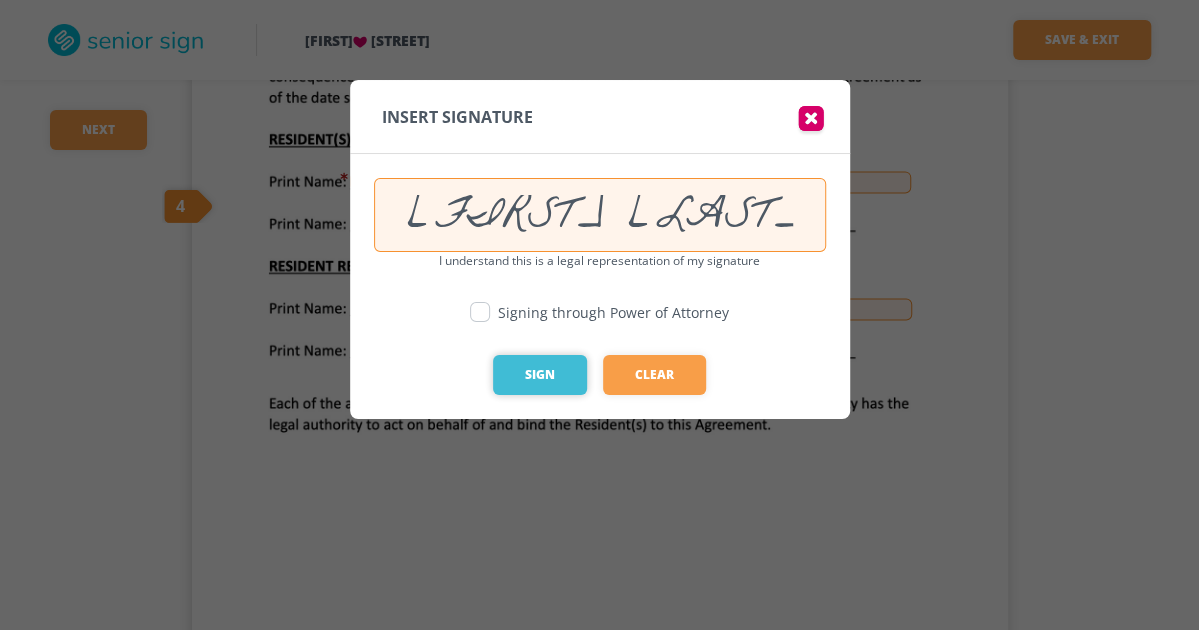 drag, startPoint x: 536, startPoint y: 369, endPoint x: 548, endPoint y: 357, distance: 16.970562 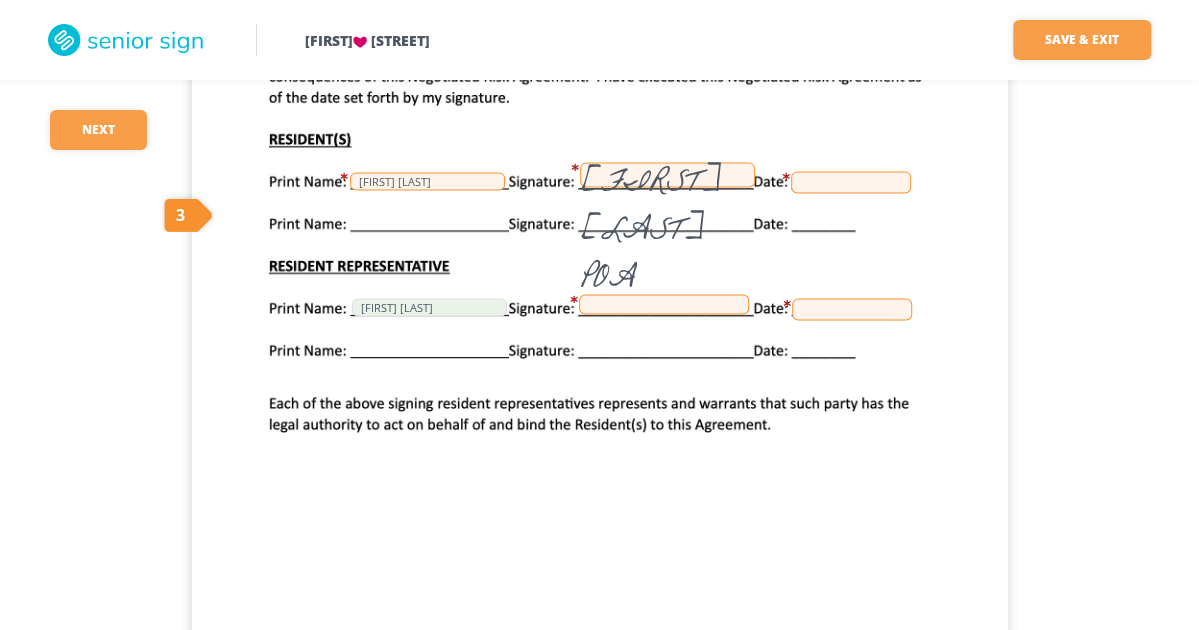 click at bounding box center (664, 304) 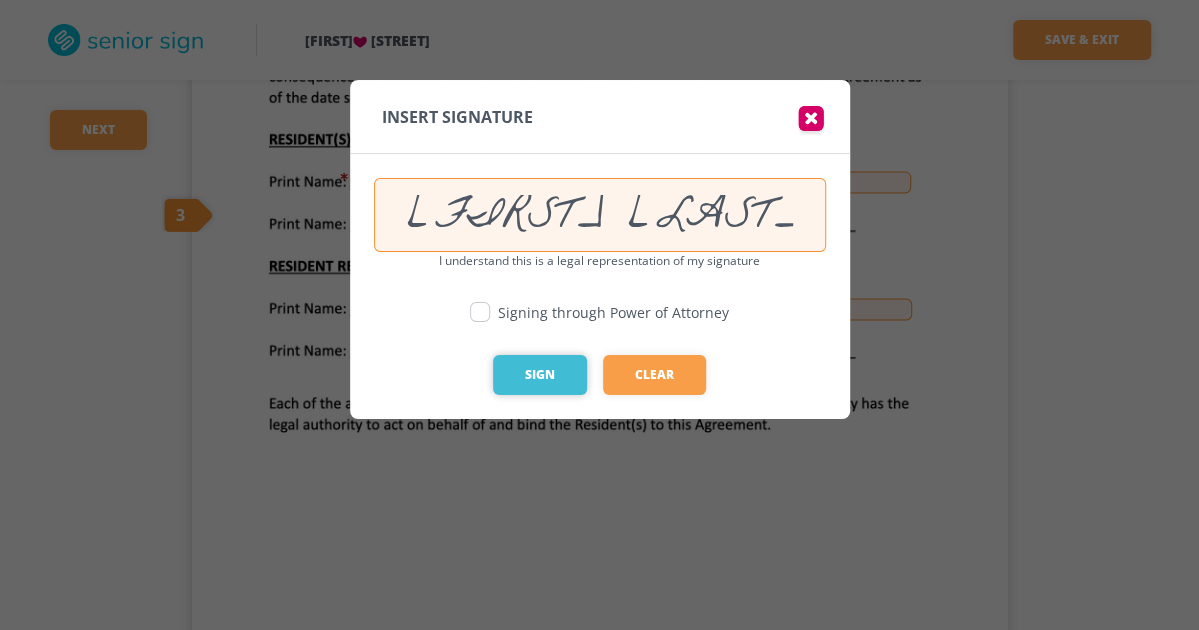 drag, startPoint x: 554, startPoint y: 376, endPoint x: 566, endPoint y: 370, distance: 13.416408 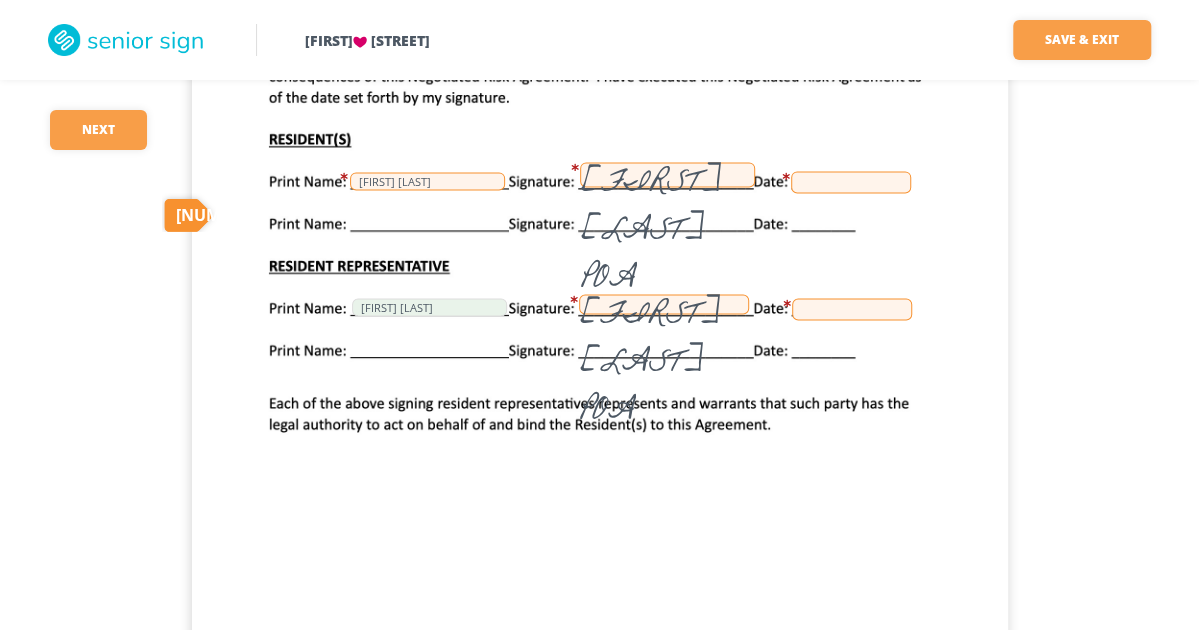 click at bounding box center [852, 309] 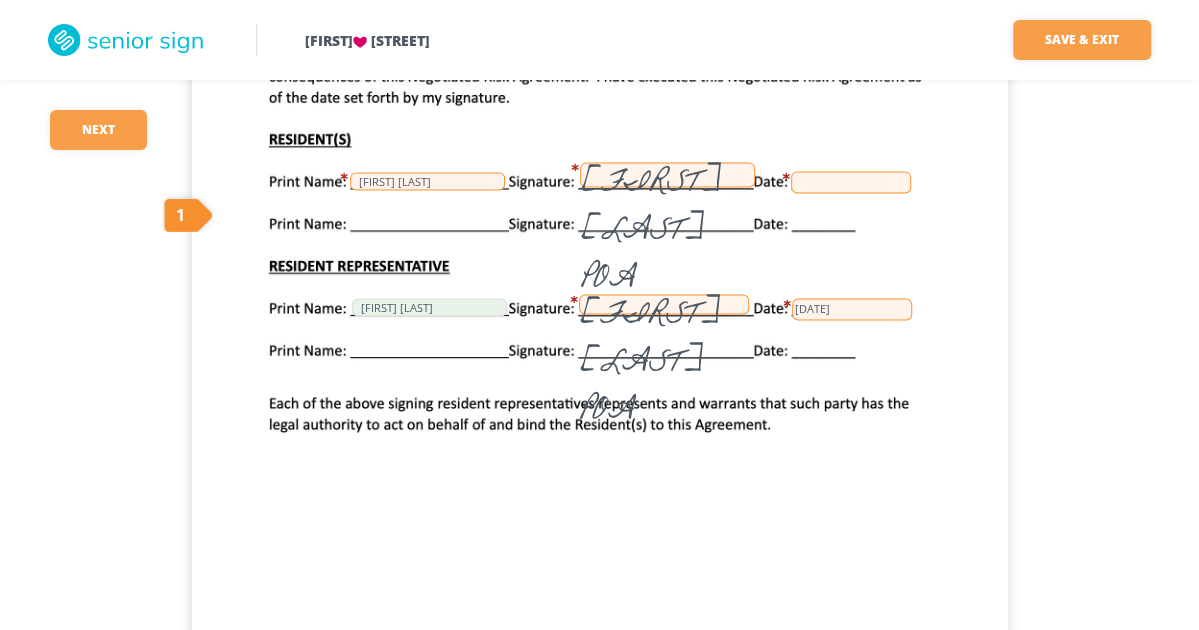 click at bounding box center [851, 182] 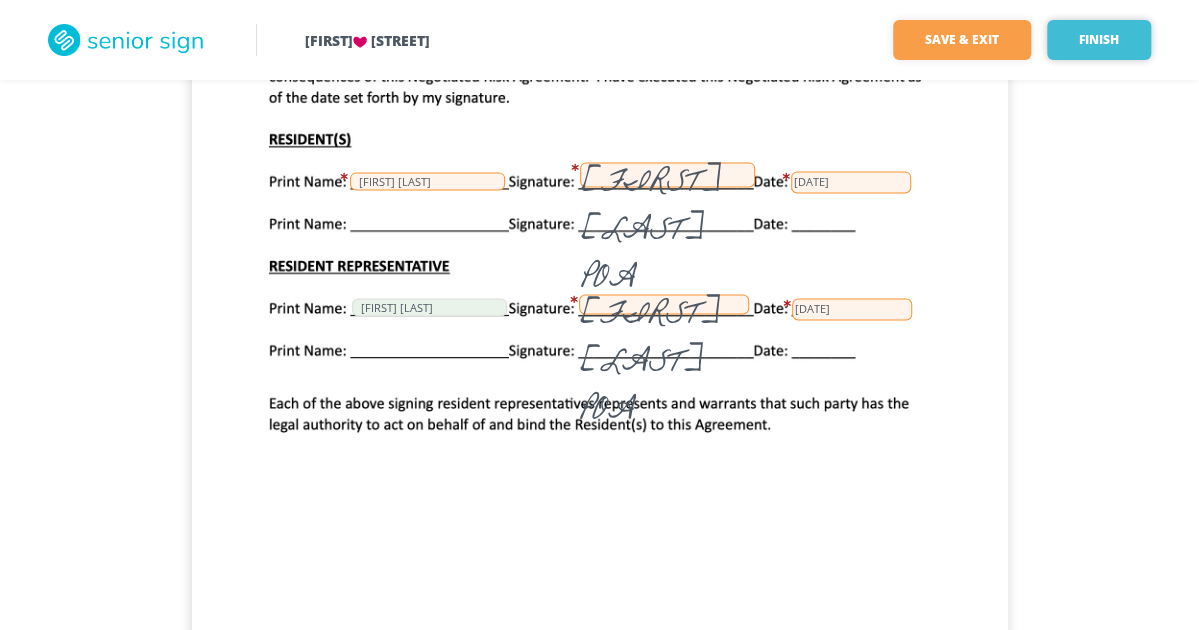 click on "Finish" at bounding box center [1099, 40] 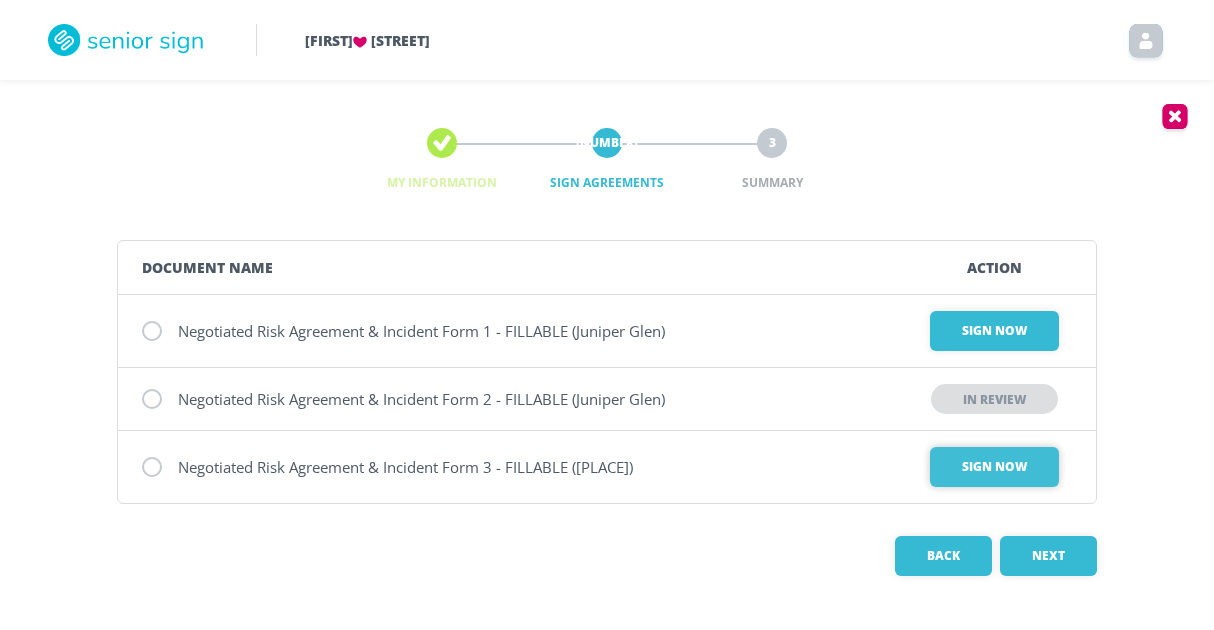 click on "Sign Now" at bounding box center [994, 331] 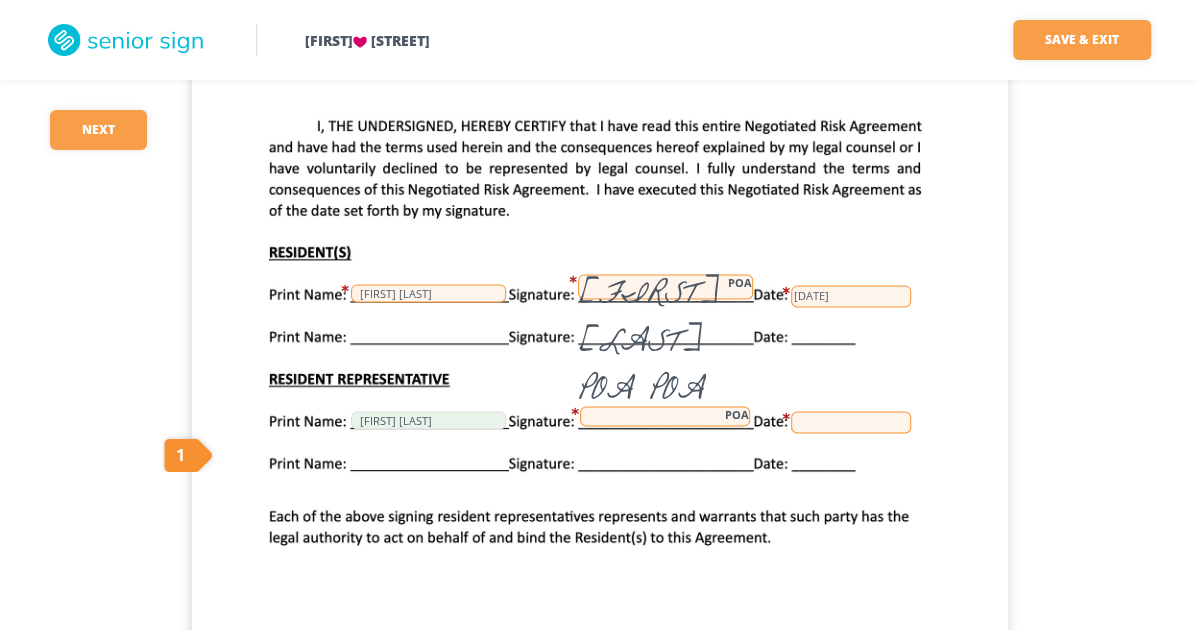 scroll, scrollTop: 1200, scrollLeft: 0, axis: vertical 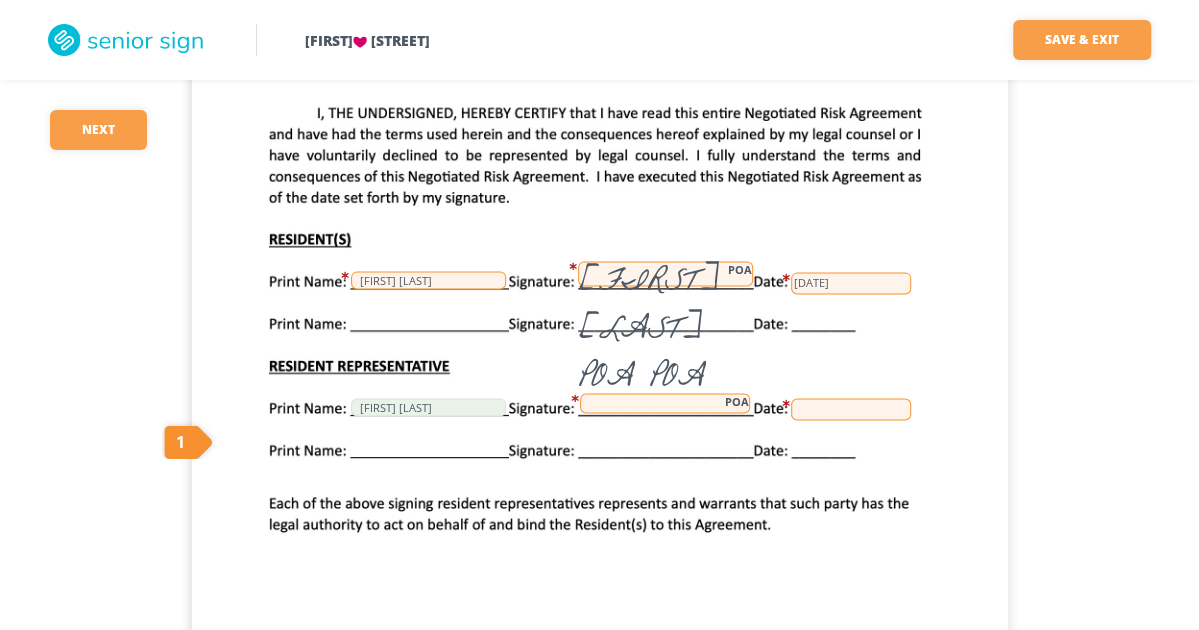 click on "POA" at bounding box center (665, 403) 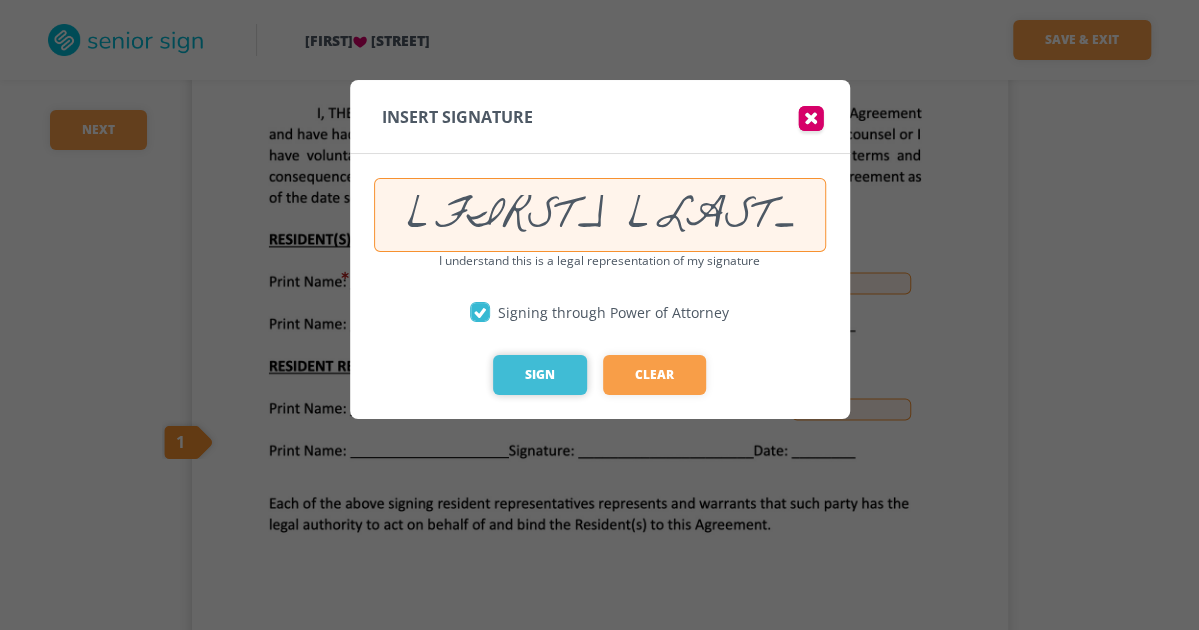 click on "Sign" at bounding box center (540, 375) 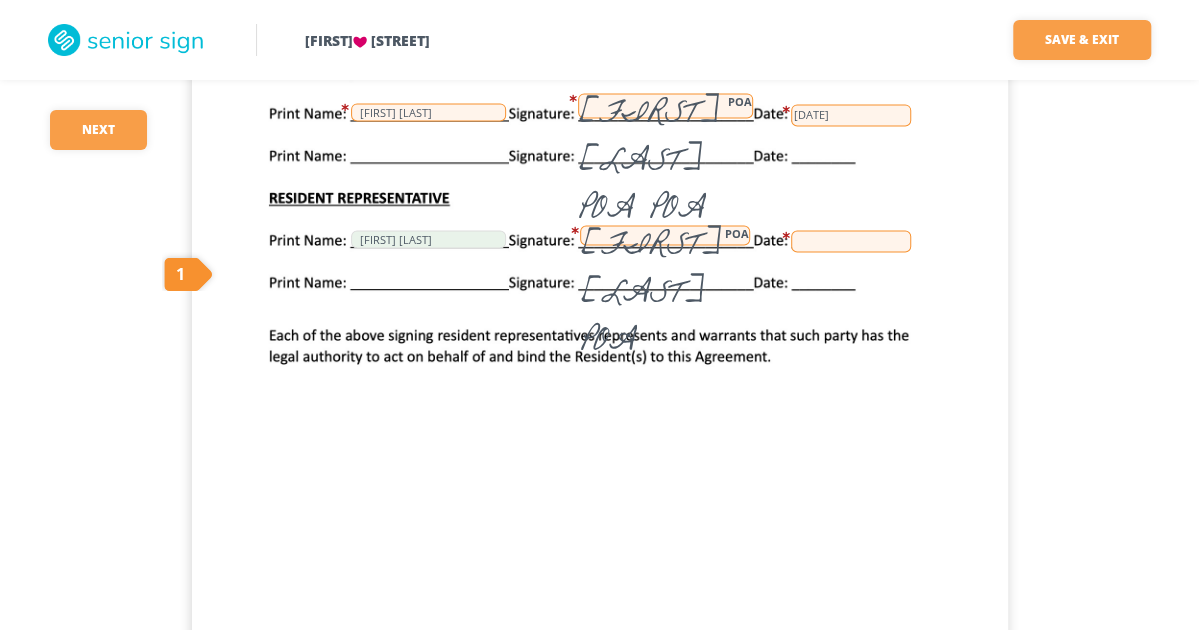 scroll, scrollTop: 1400, scrollLeft: 0, axis: vertical 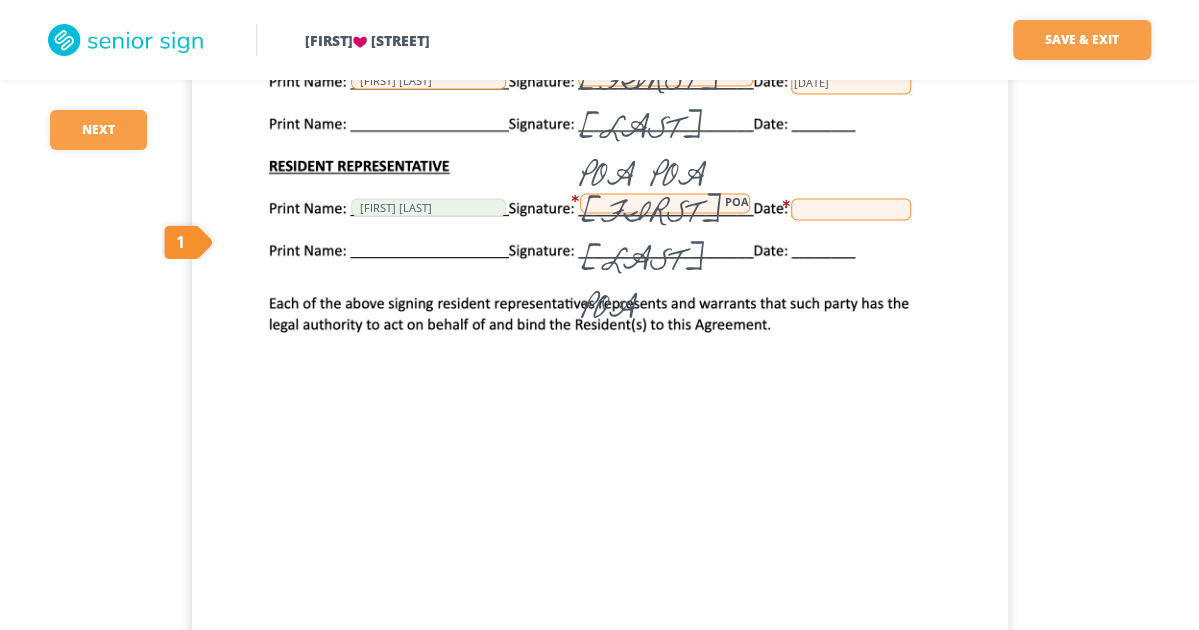 click on "Jane Mathias POA POA   POA William Mathias 07/01/2025 Jane Mathias POA   POA Jane Mathias" at bounding box center [600, 344] 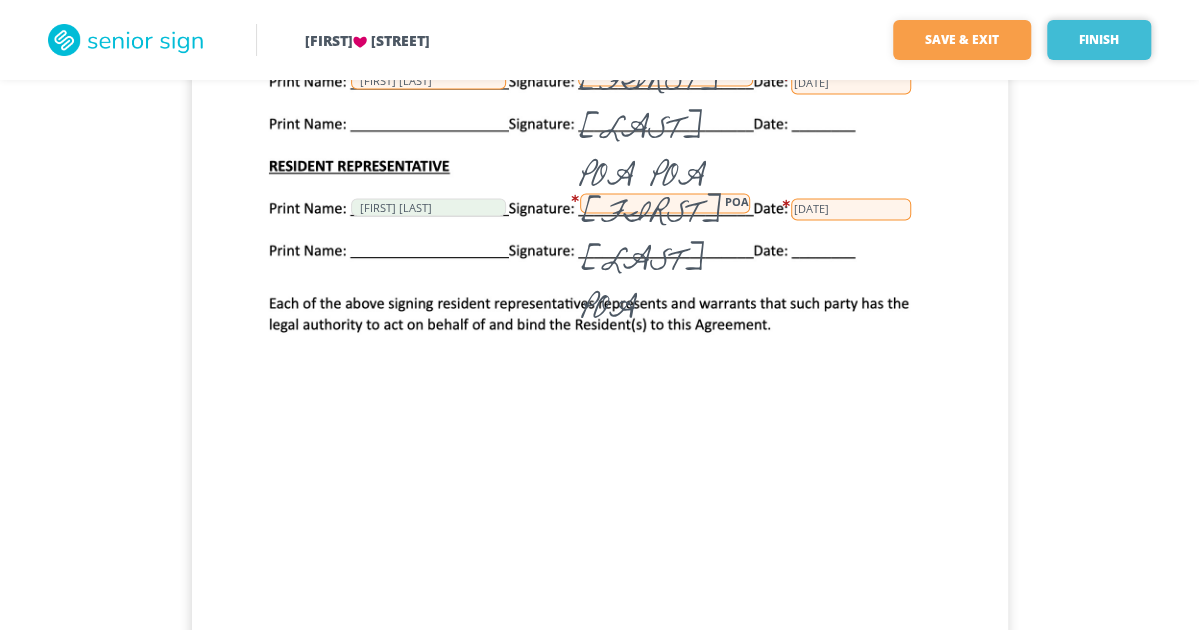 click on "Finish" at bounding box center [1099, 40] 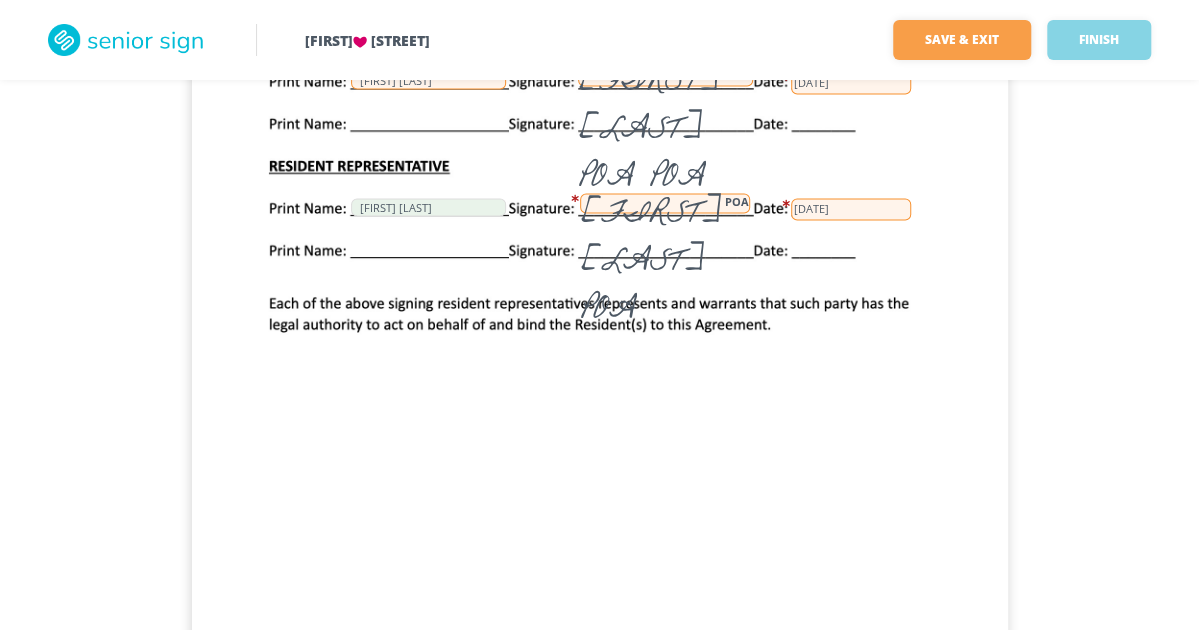 scroll, scrollTop: 0, scrollLeft: 0, axis: both 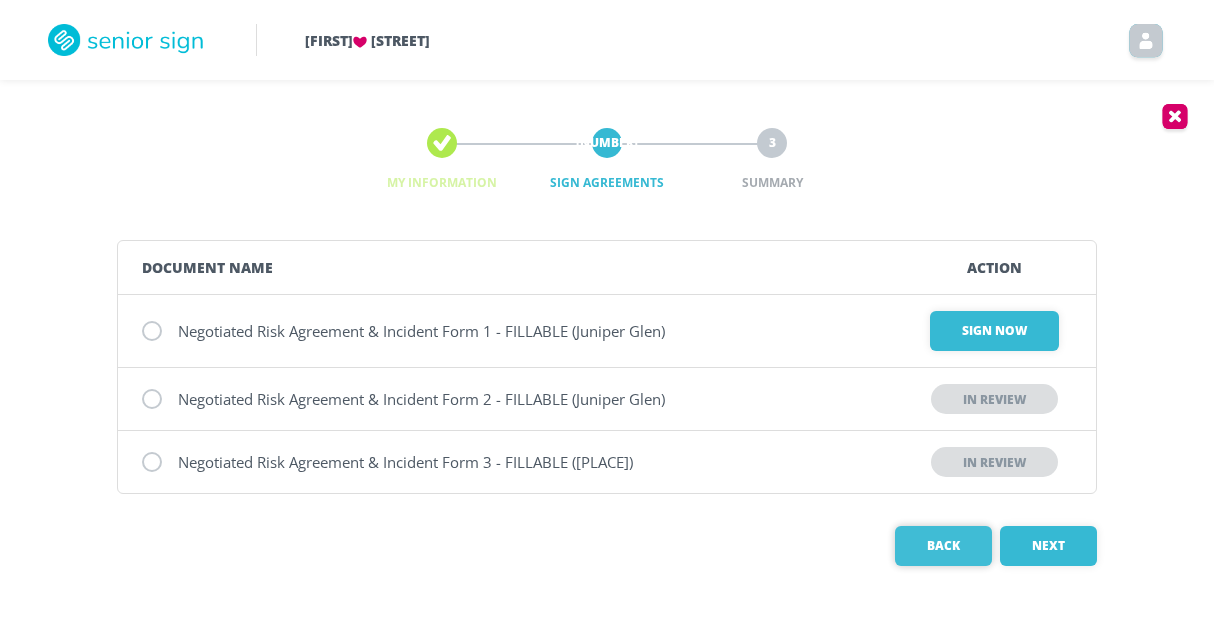 click on "Back" at bounding box center [943, 546] 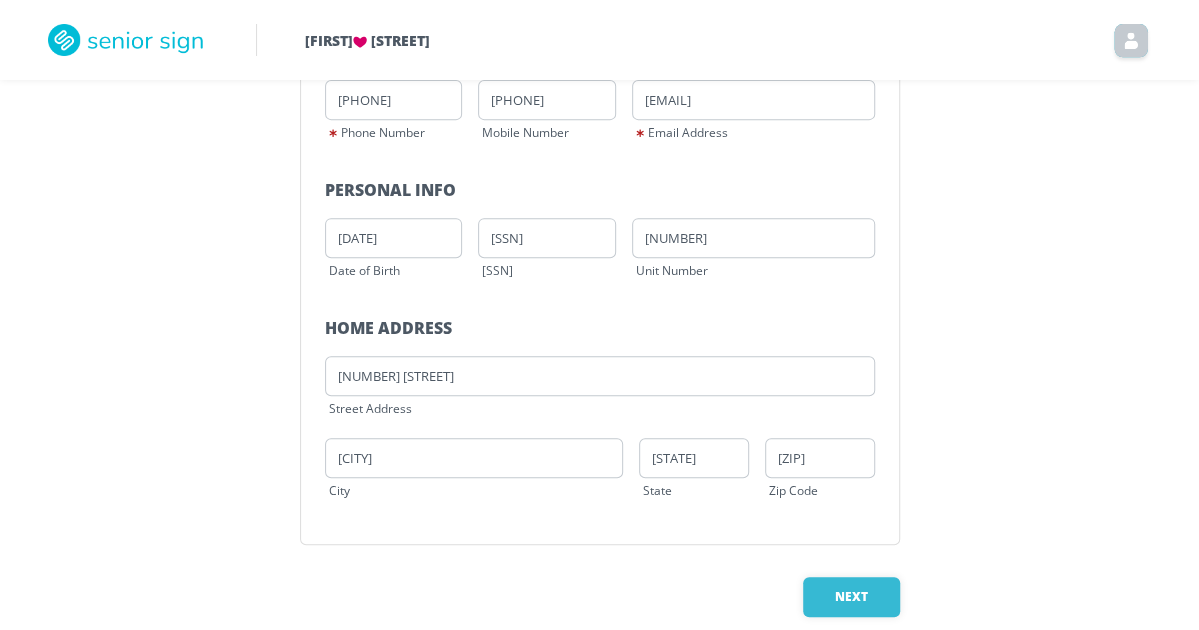 scroll, scrollTop: 374, scrollLeft: 0, axis: vertical 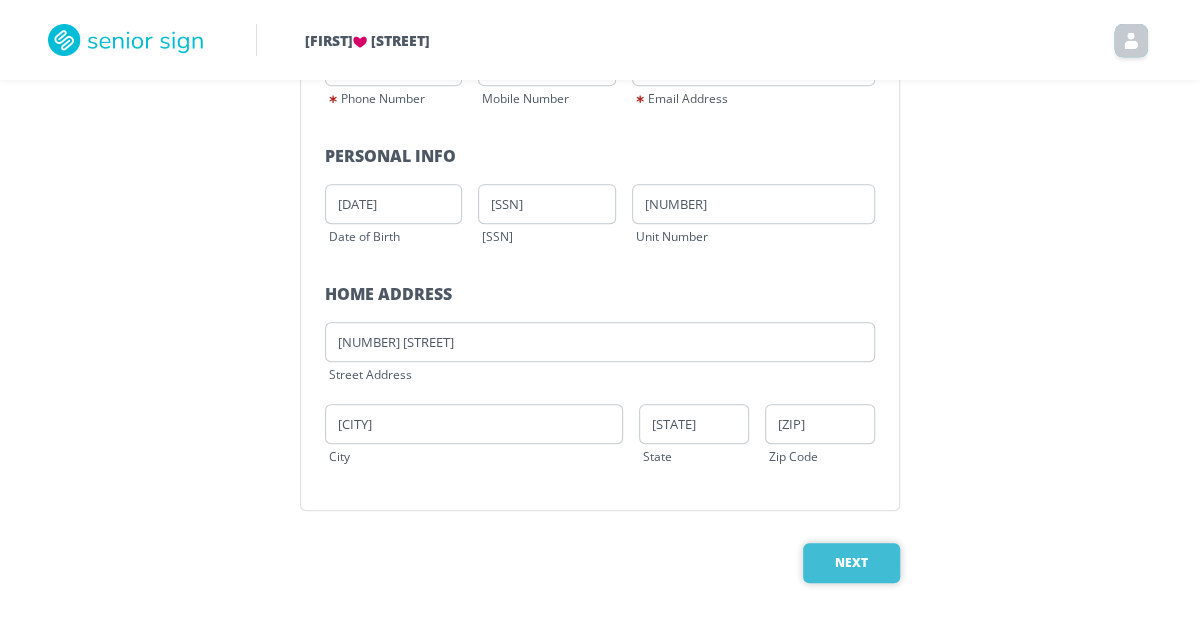 click on "Next" at bounding box center (851, 563) 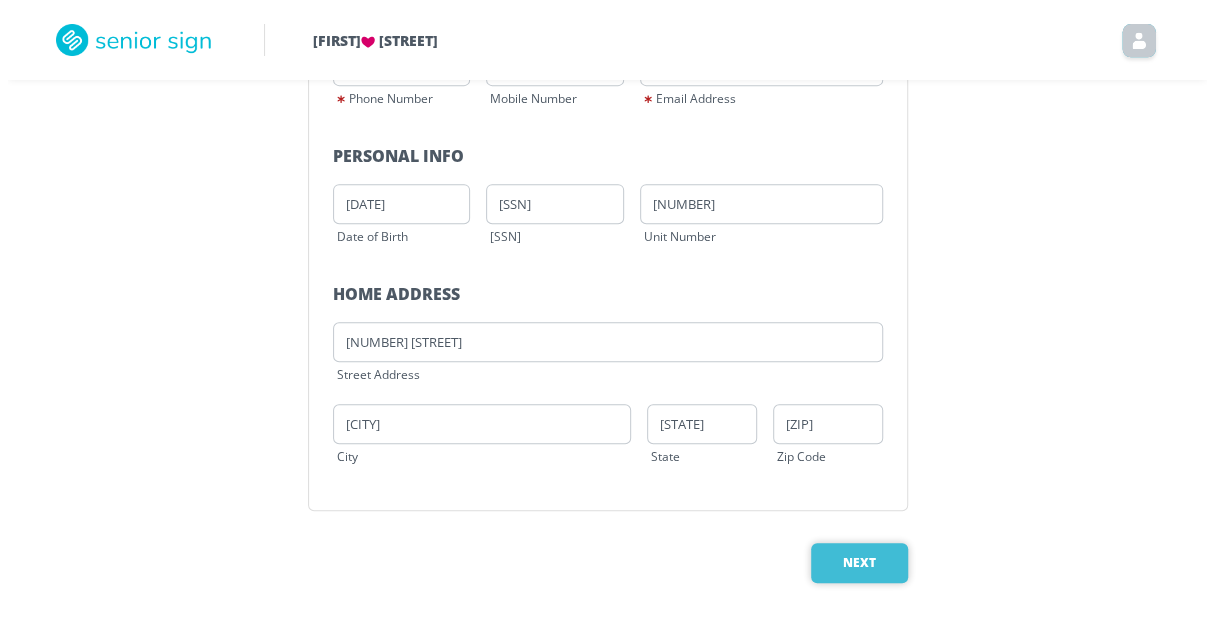 scroll, scrollTop: 0, scrollLeft: 0, axis: both 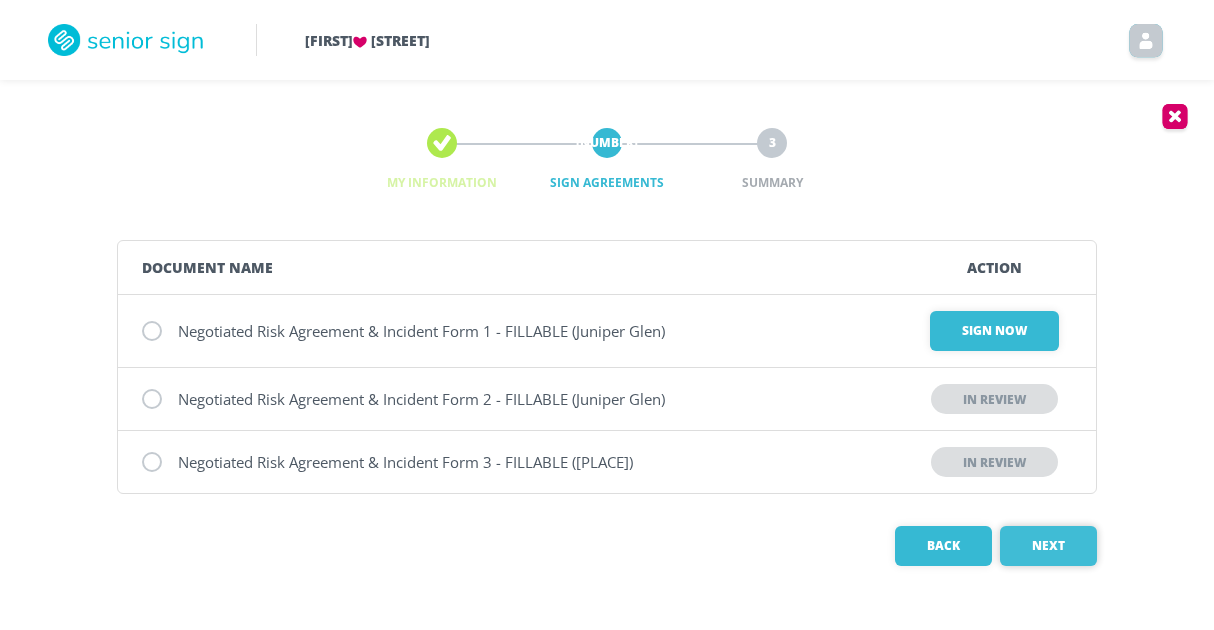 click on "Next" at bounding box center [1048, 546] 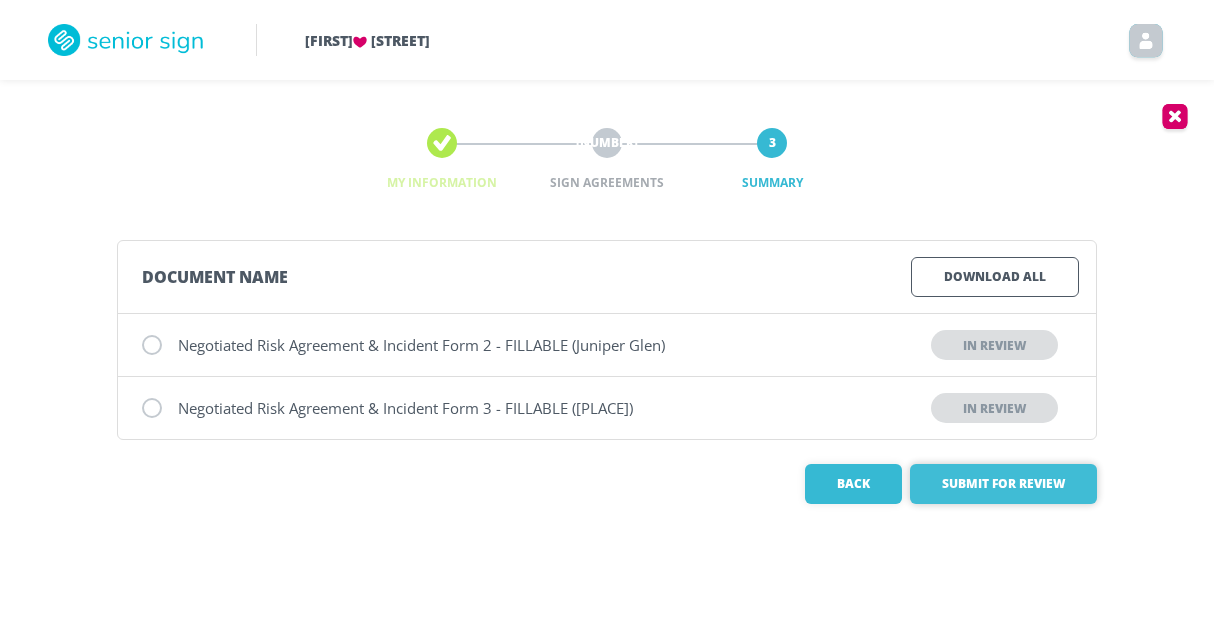 click on "Submit for Review" at bounding box center [1003, 484] 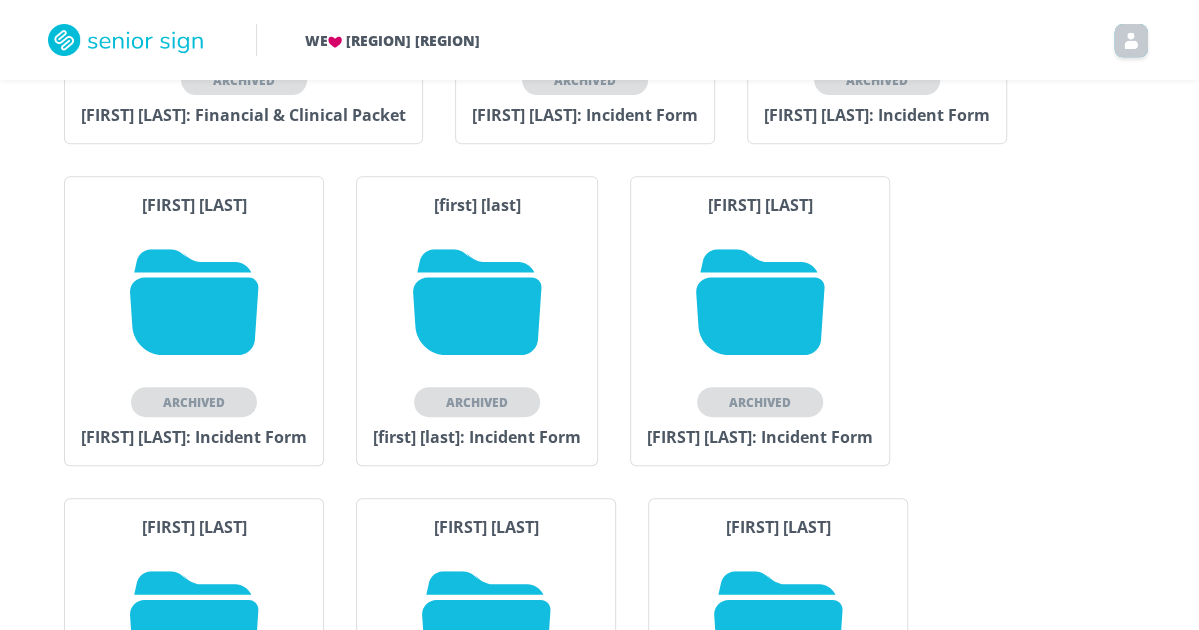scroll, scrollTop: 236, scrollLeft: 0, axis: vertical 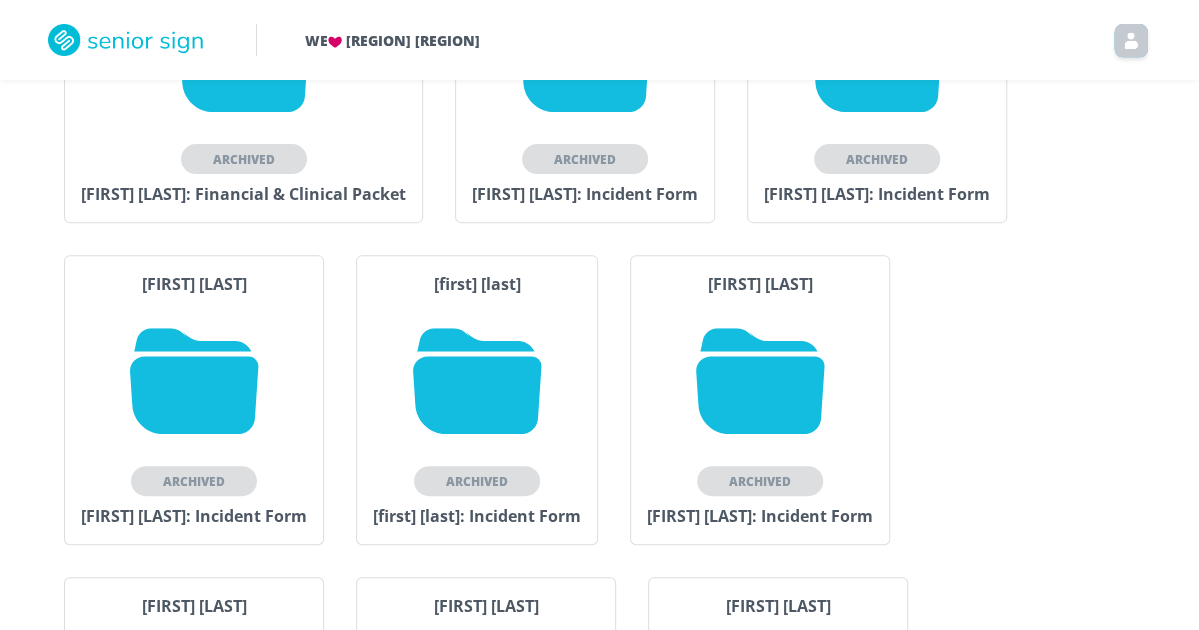 click at bounding box center (760, 381) 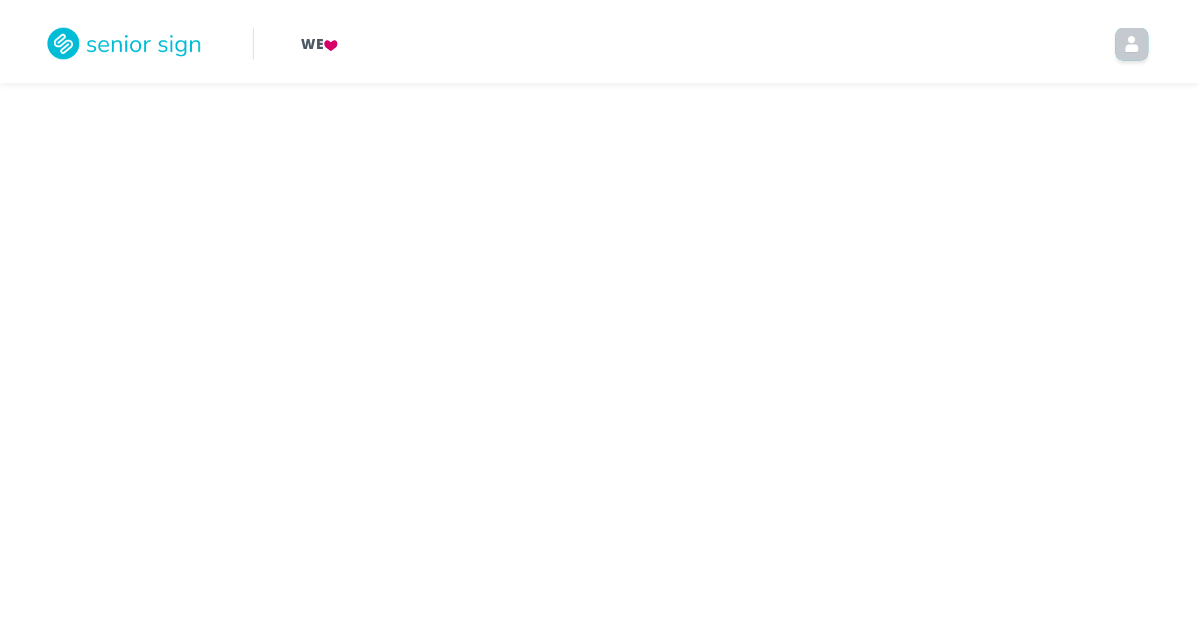 scroll, scrollTop: 0, scrollLeft: 0, axis: both 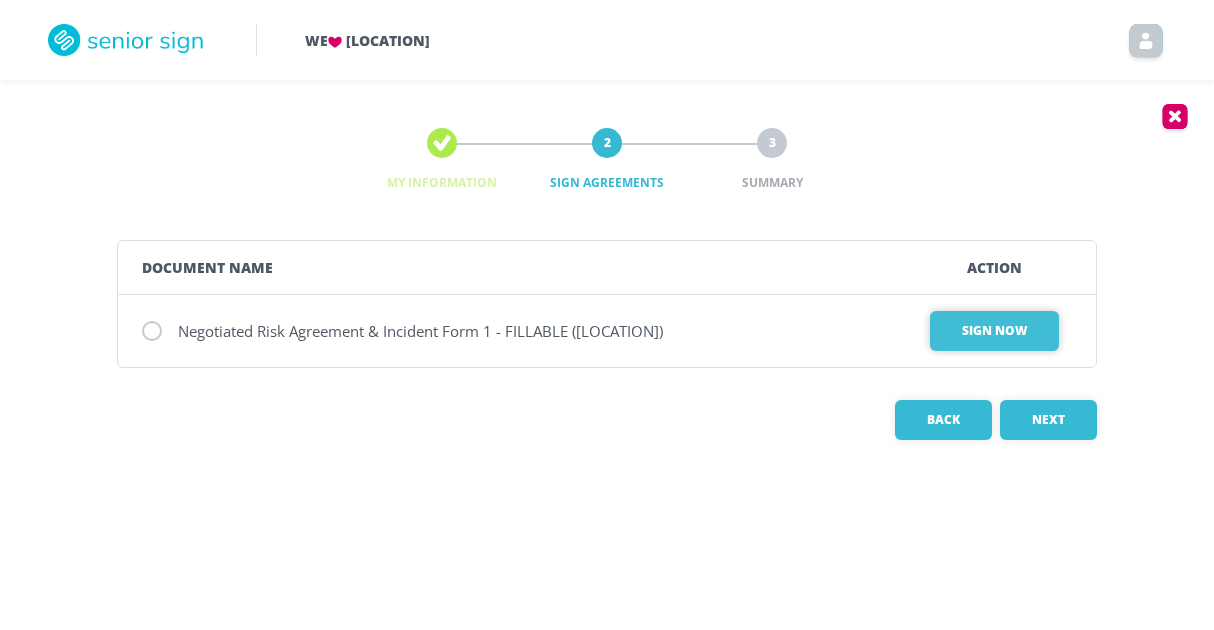 click on "Sign Now" at bounding box center (994, 331) 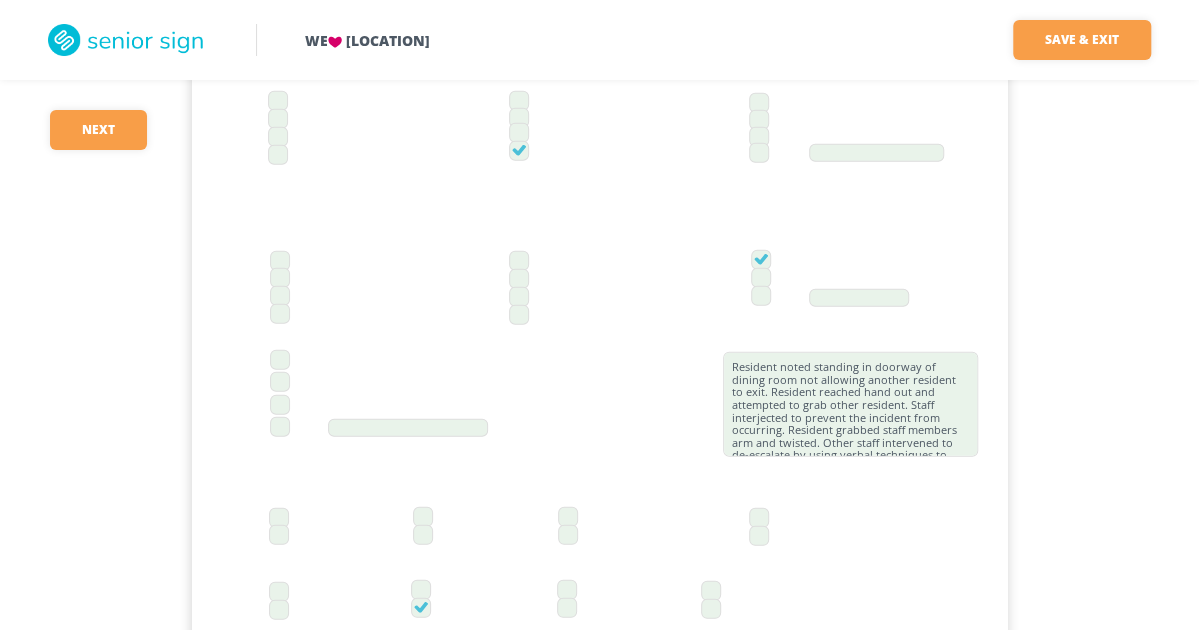 scroll, scrollTop: 2600, scrollLeft: 0, axis: vertical 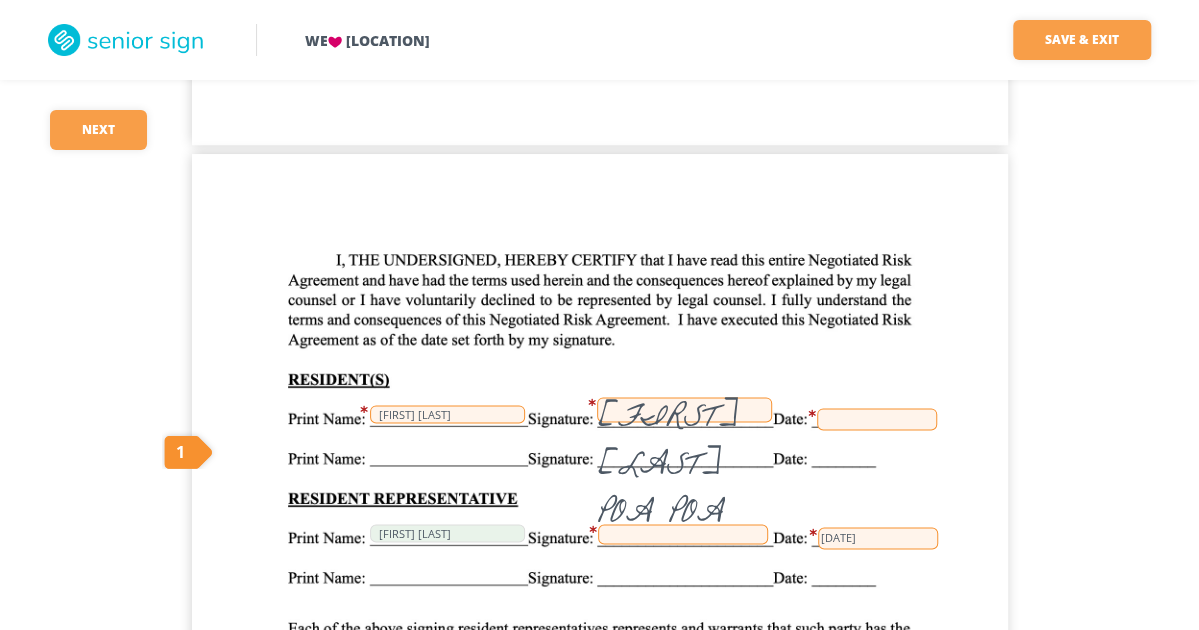 click at bounding box center (683, 534) 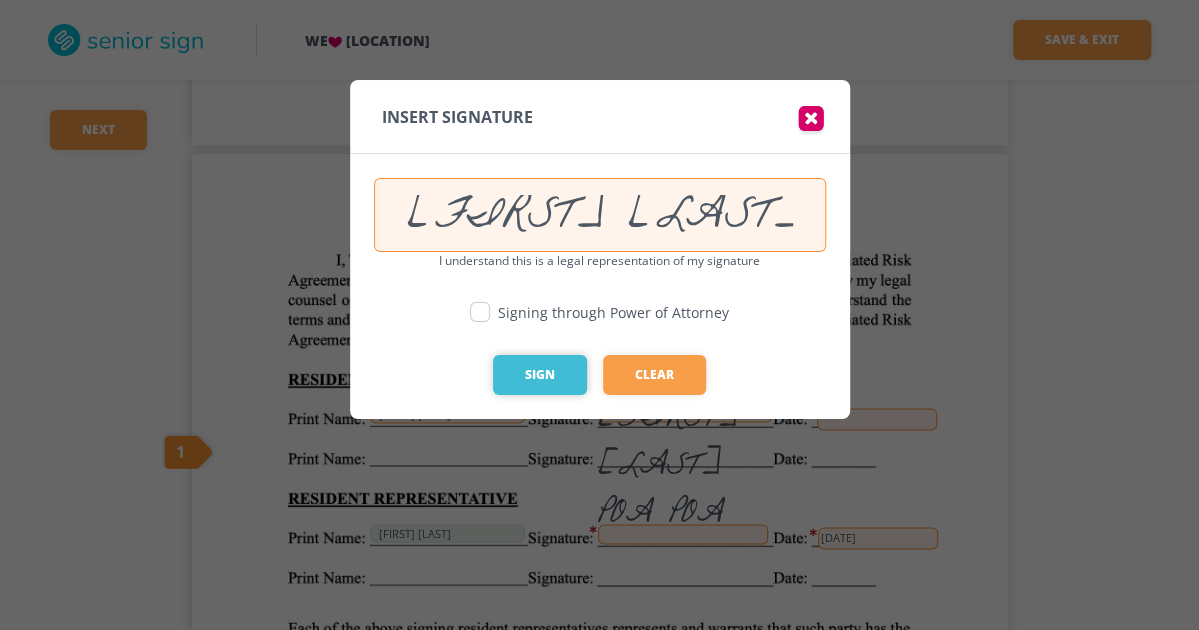 click on "Sign" at bounding box center [540, 375] 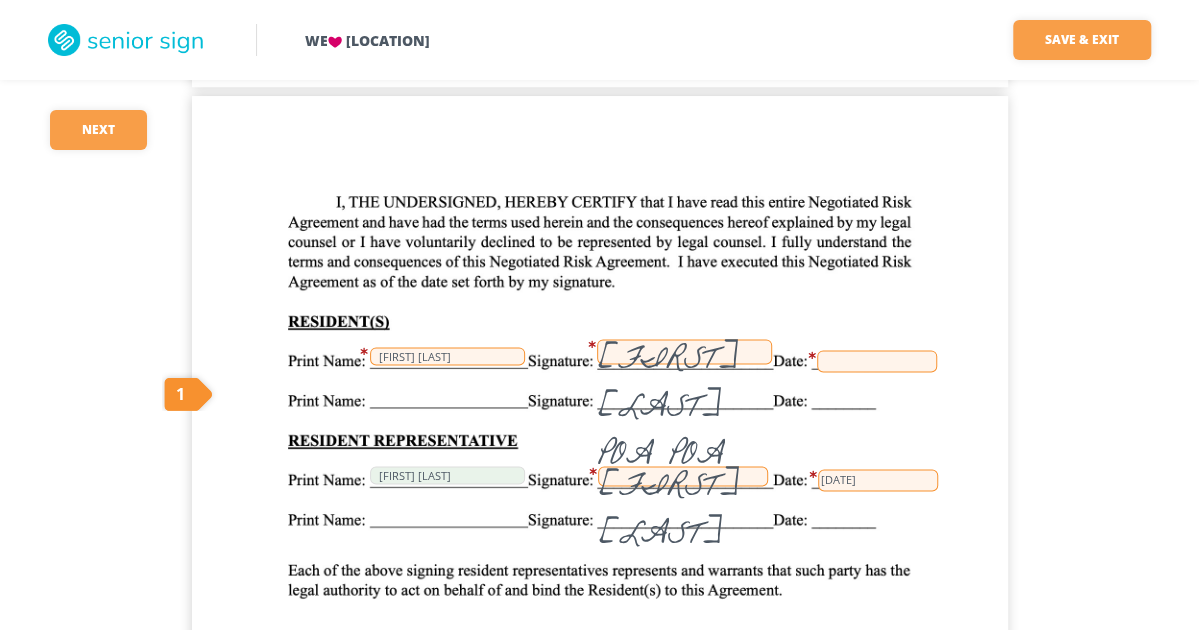 scroll, scrollTop: 1162, scrollLeft: 0, axis: vertical 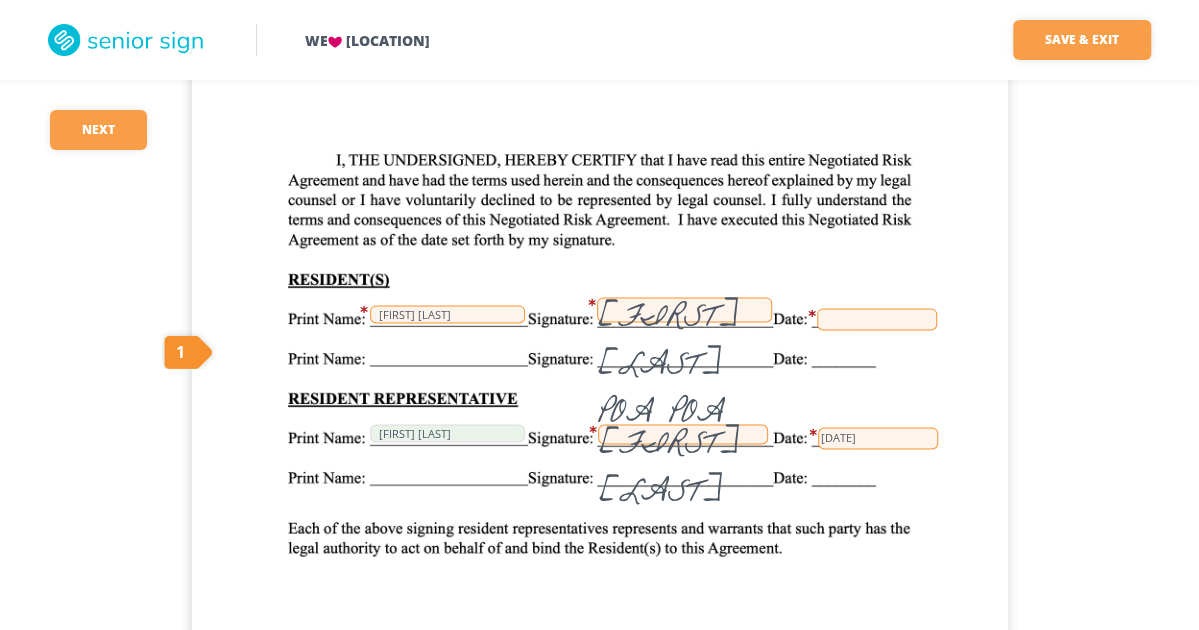 click at bounding box center [877, 319] 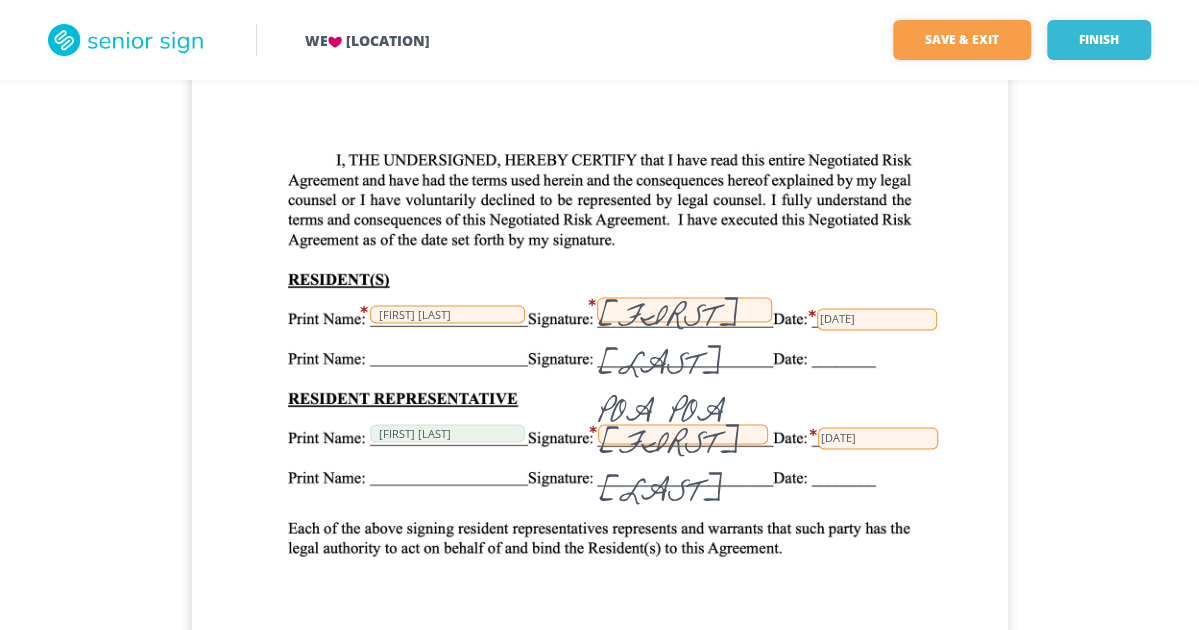 drag, startPoint x: 906, startPoint y: 322, endPoint x: 818, endPoint y: 319, distance: 88.051125 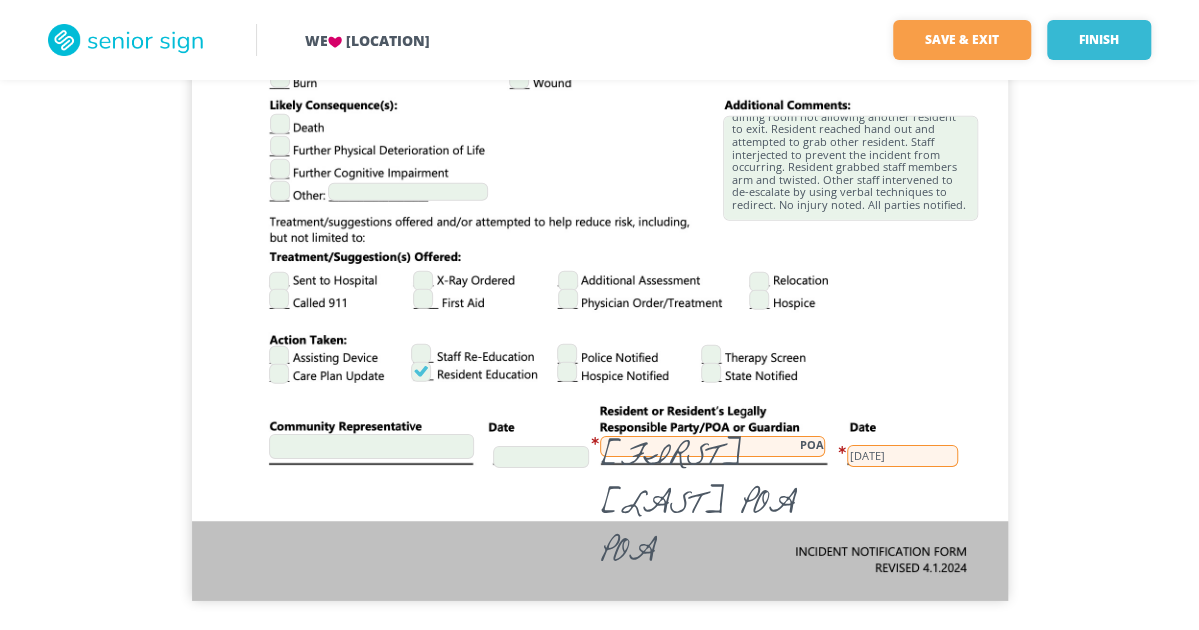 scroll, scrollTop: 2762, scrollLeft: 0, axis: vertical 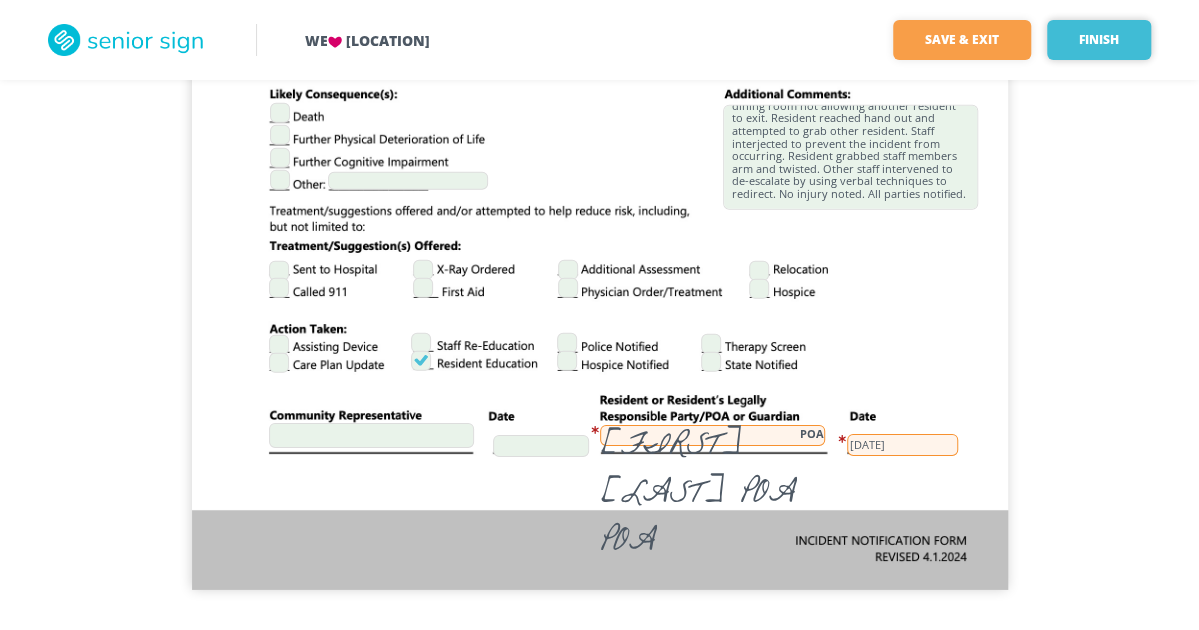click on "Finish" at bounding box center [1099, 40] 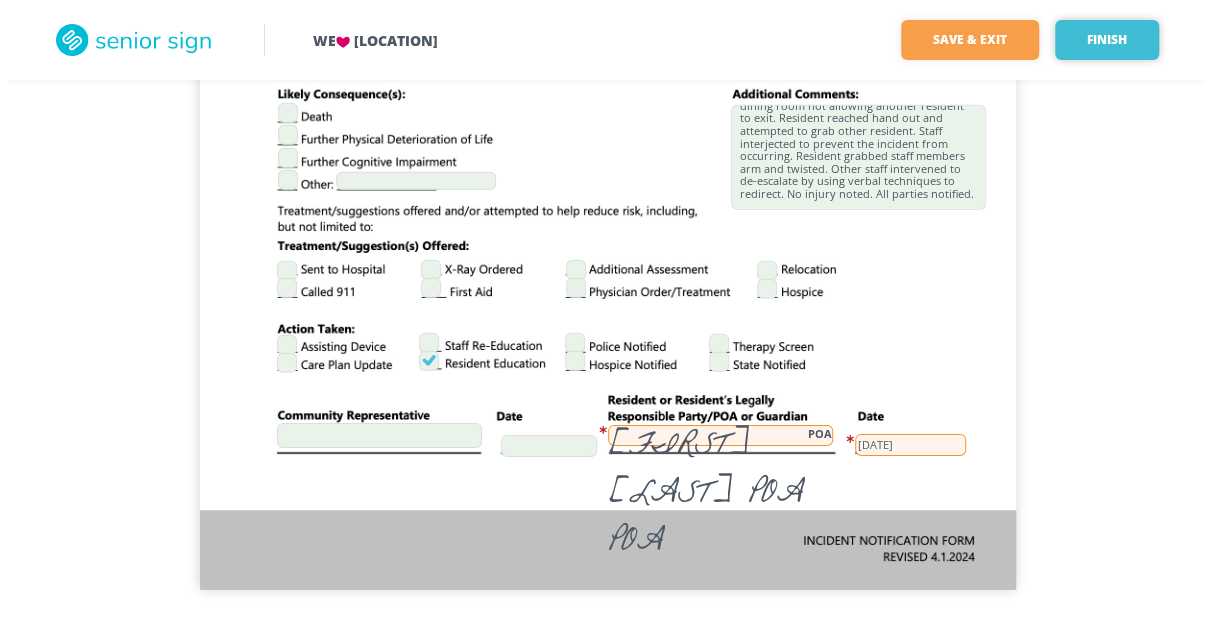 scroll, scrollTop: 0, scrollLeft: 0, axis: both 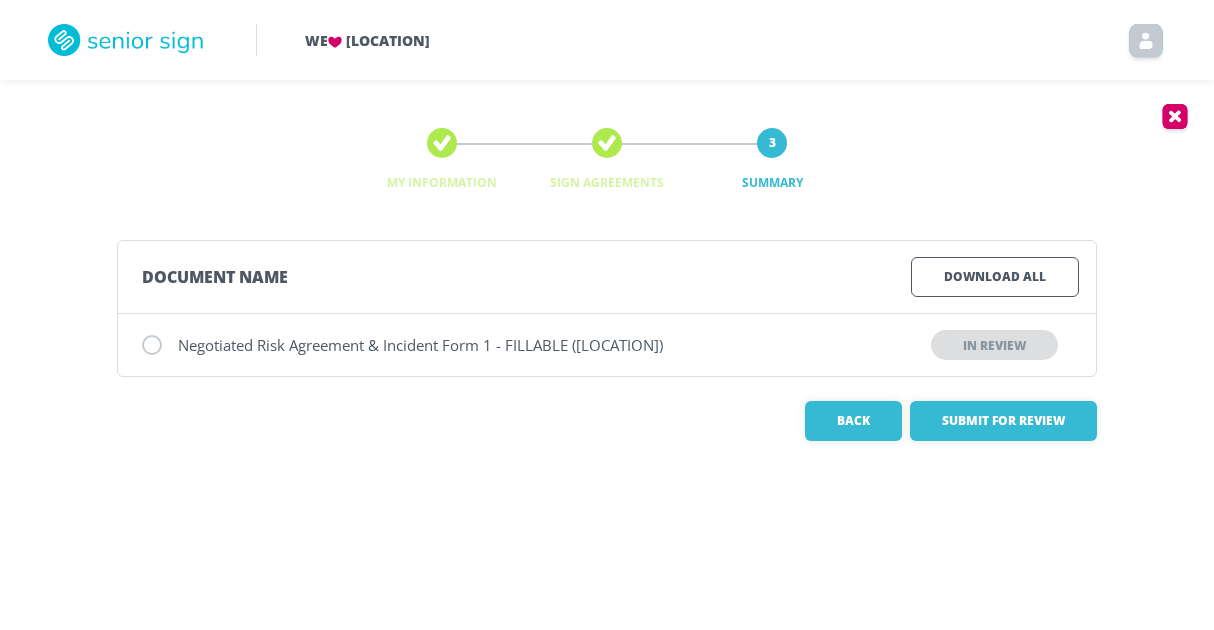 click on "In Review" at bounding box center [994, 345] 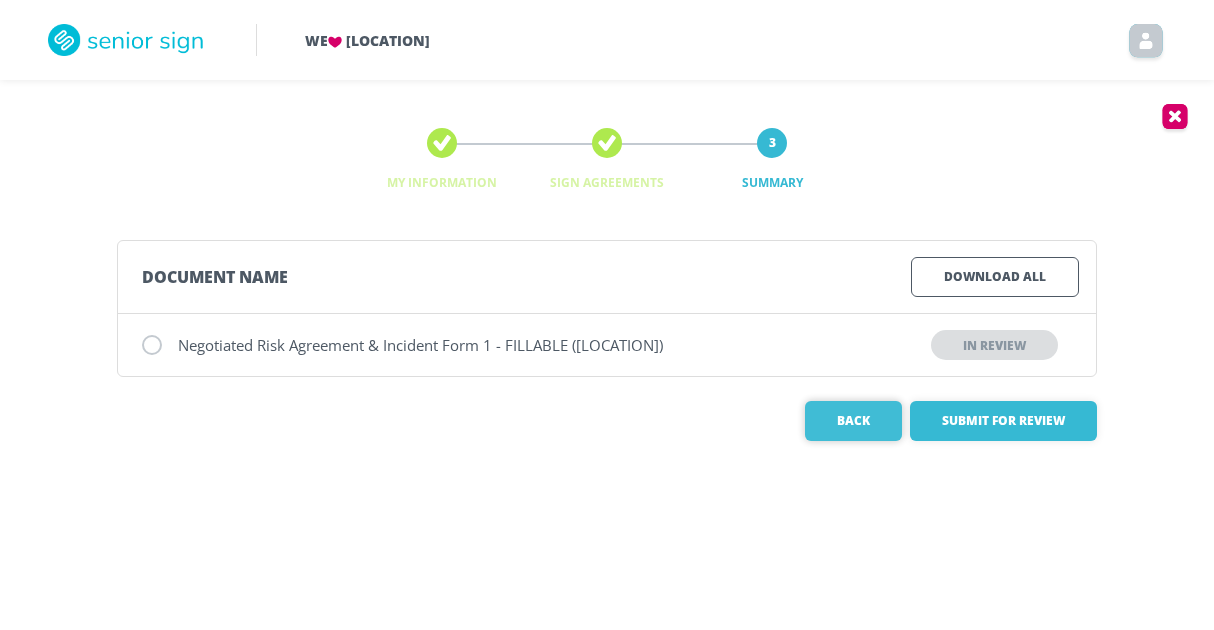 click on "Back" at bounding box center (853, 421) 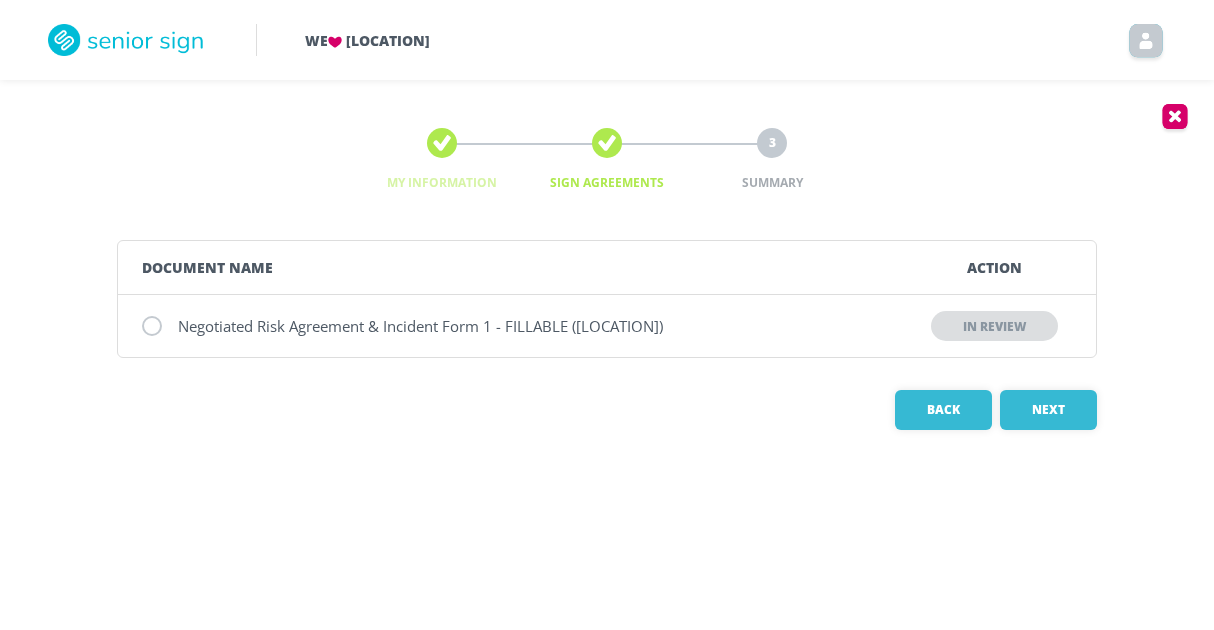 click on "In Review" at bounding box center (994, 326) 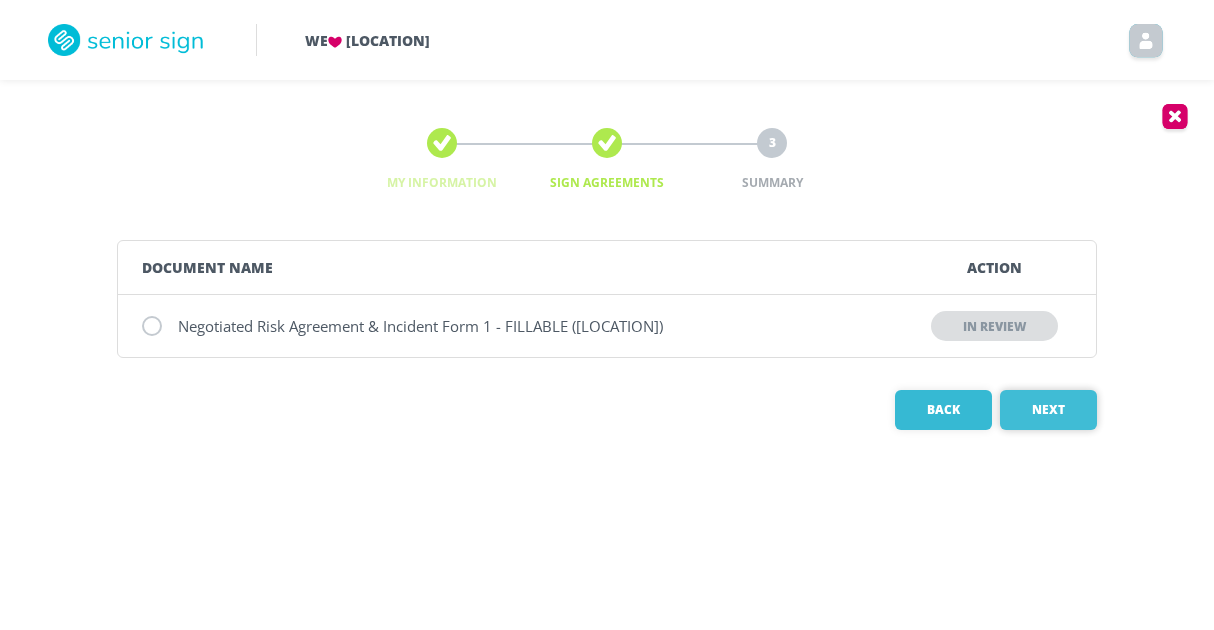 click on "Next" at bounding box center [1048, 410] 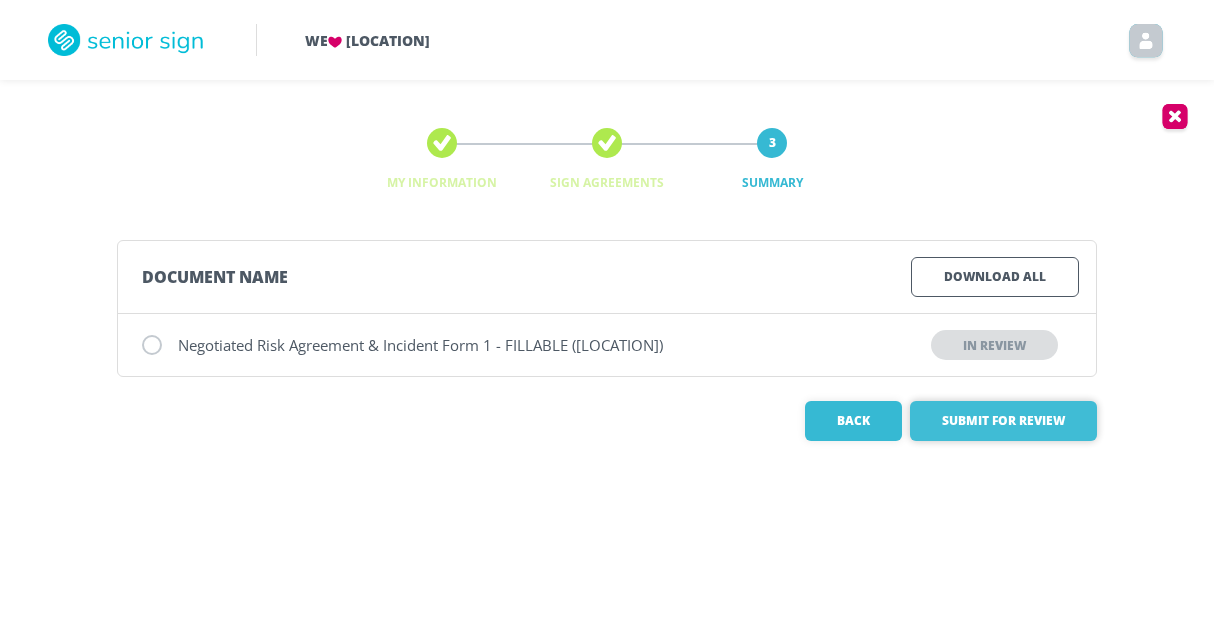click on "Submit for Review" at bounding box center (1003, 421) 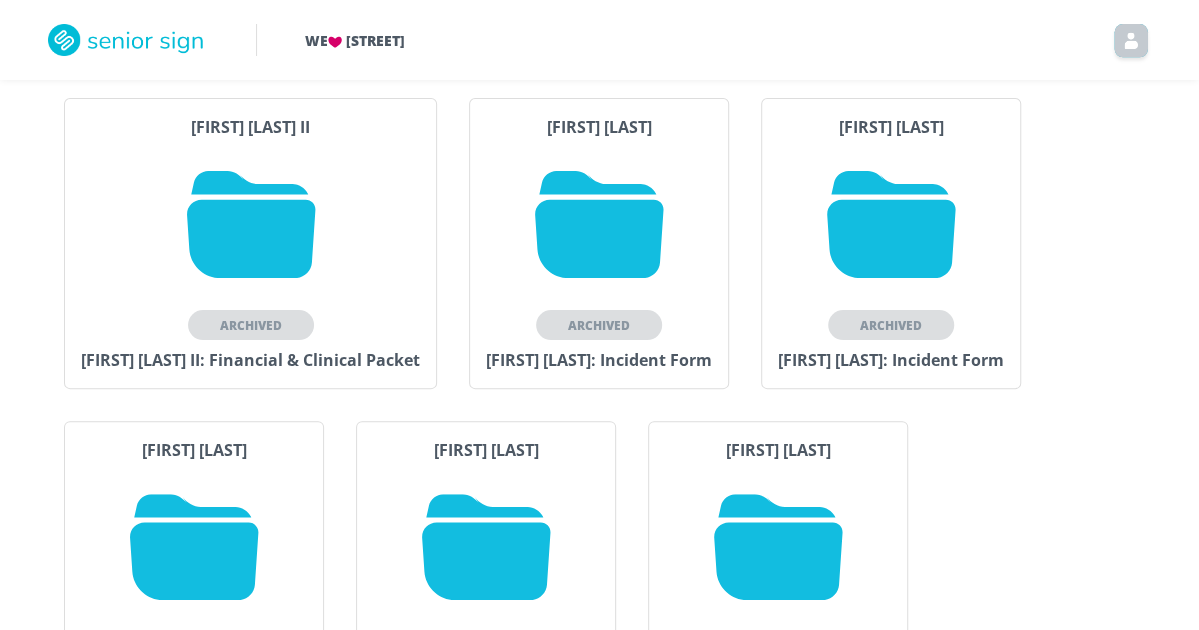 scroll, scrollTop: 0, scrollLeft: 0, axis: both 